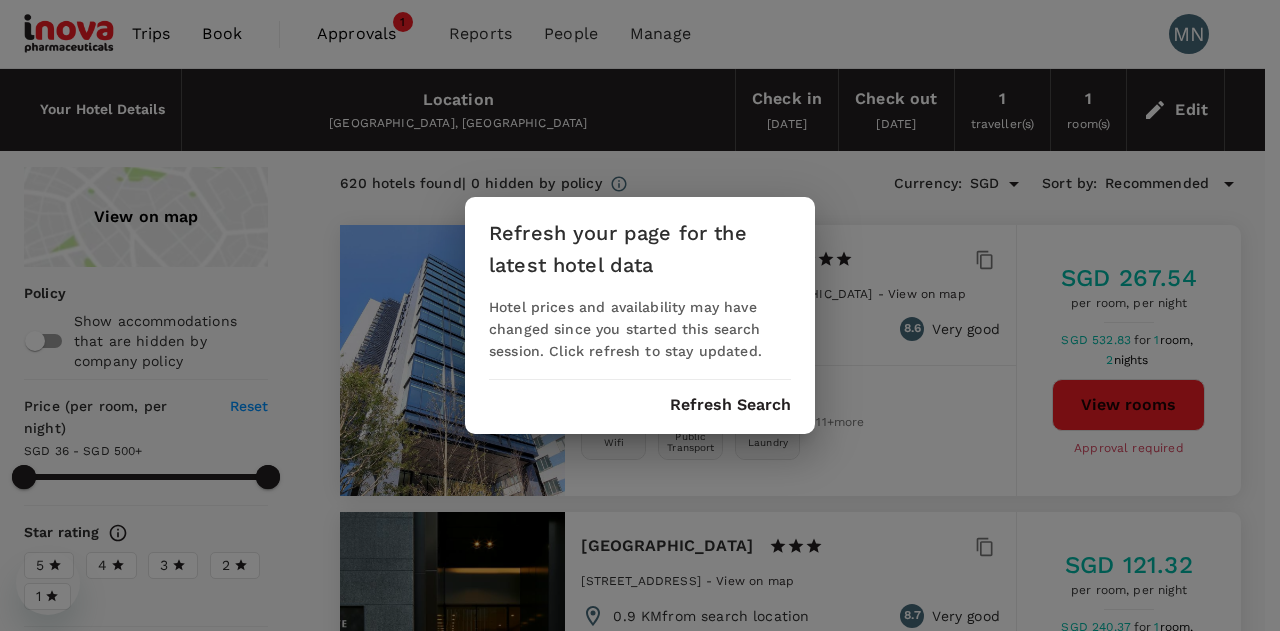 scroll, scrollTop: 0, scrollLeft: 0, axis: both 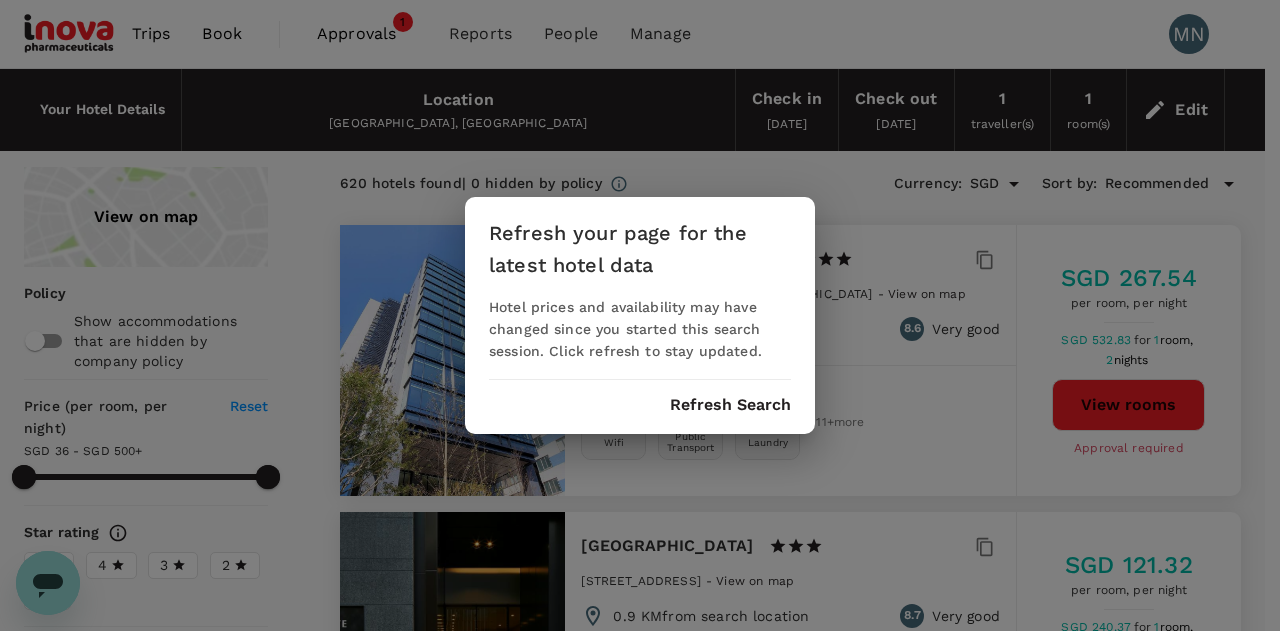 click on "Refresh Search" at bounding box center (730, 405) 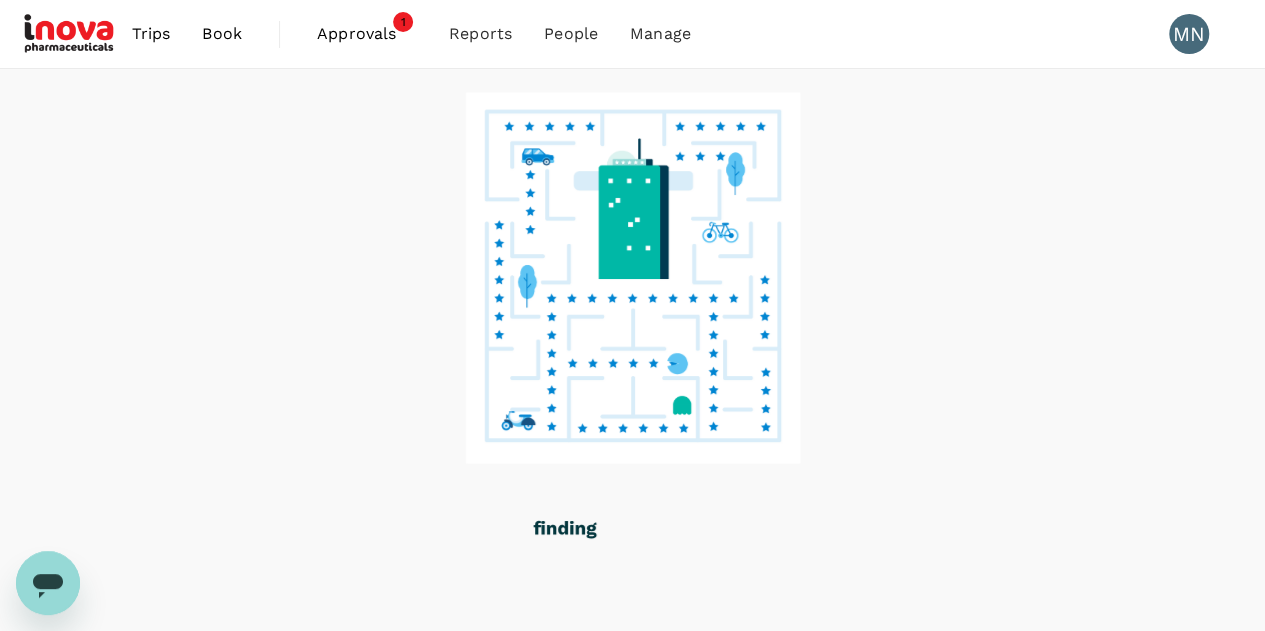 click at bounding box center (70, 34) 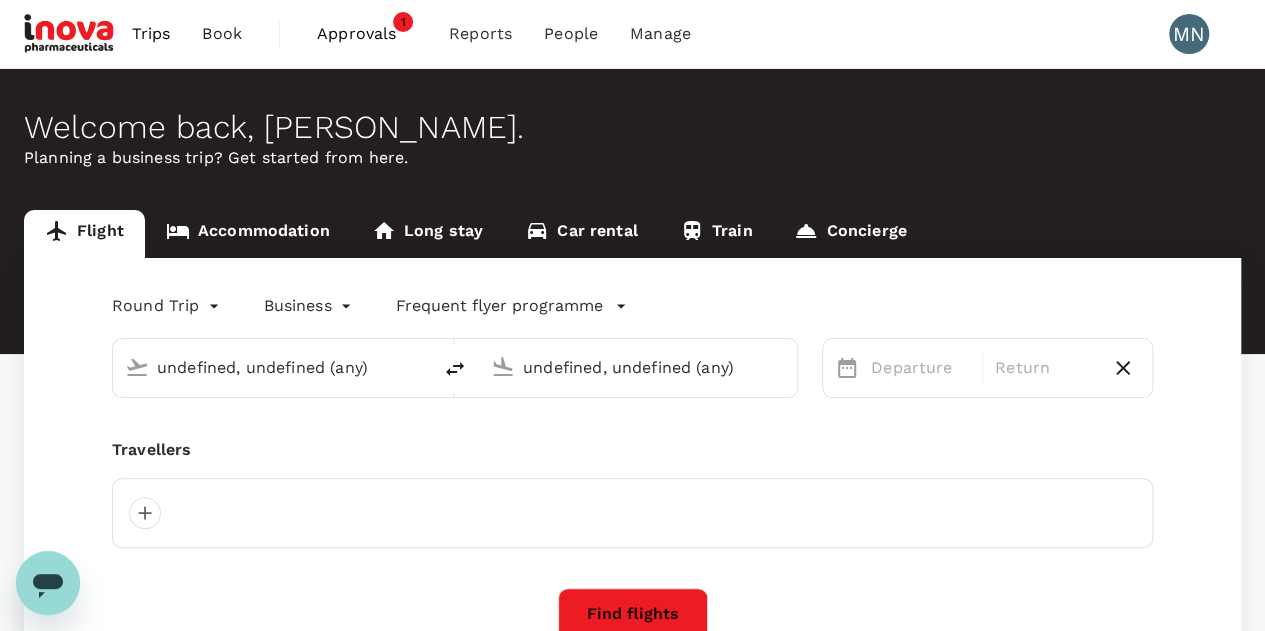 type 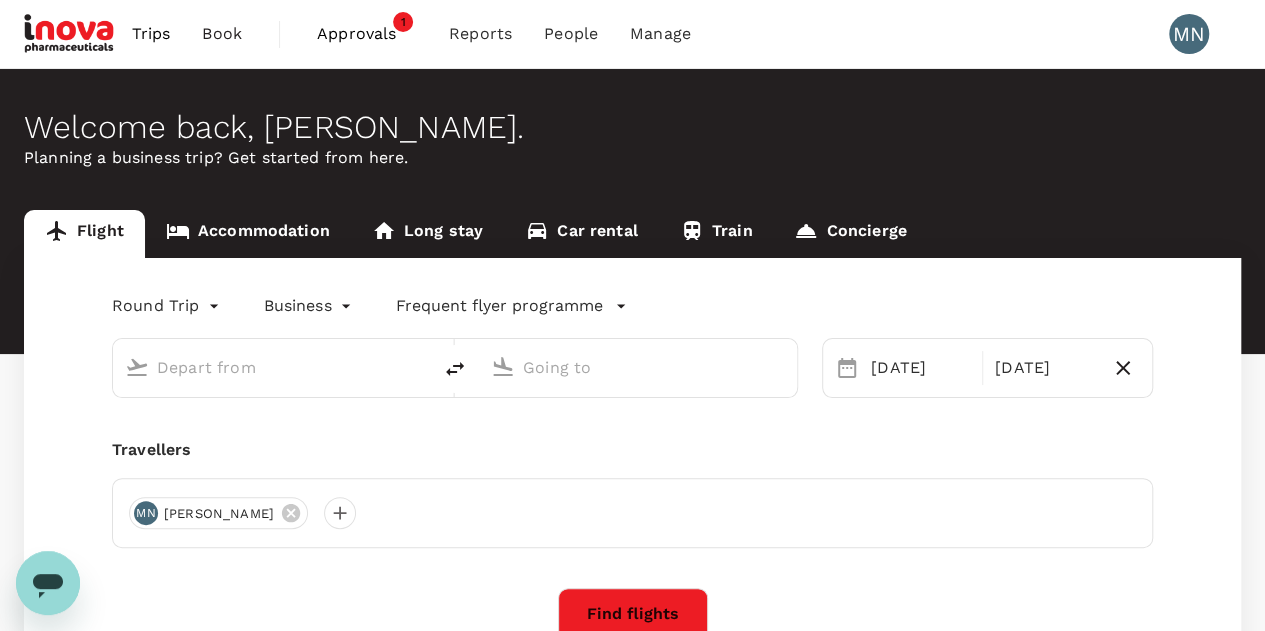 type on "Singapore Changi (SIN)" 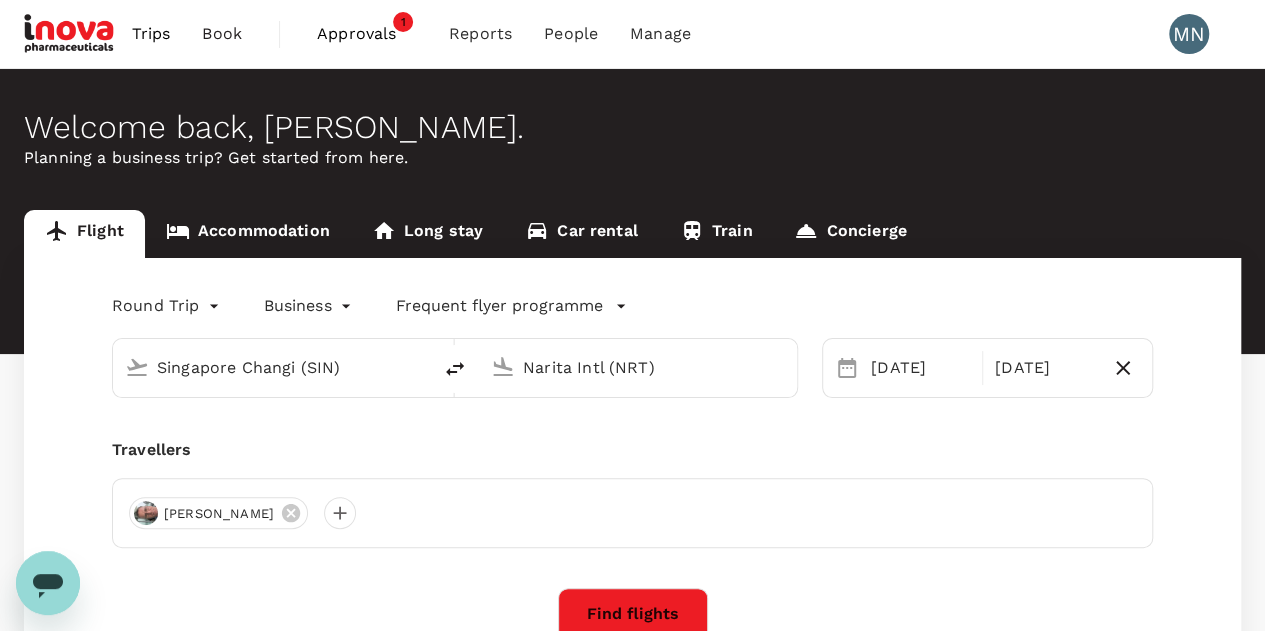 type 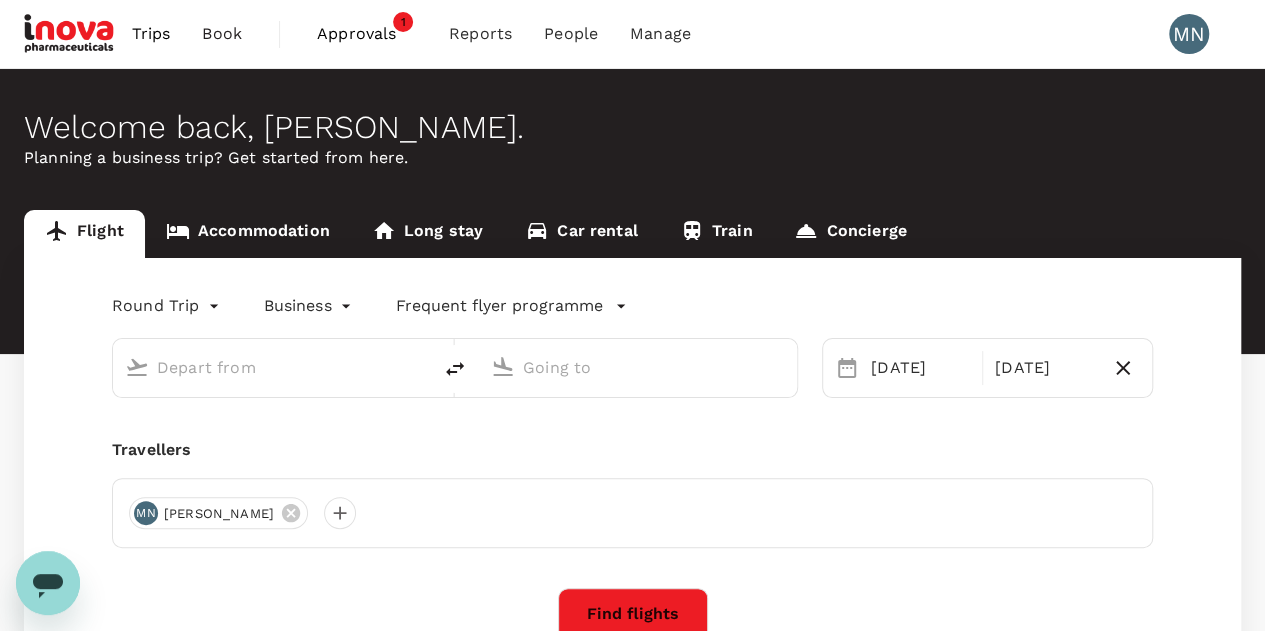 type on "Singapore Changi (SIN)" 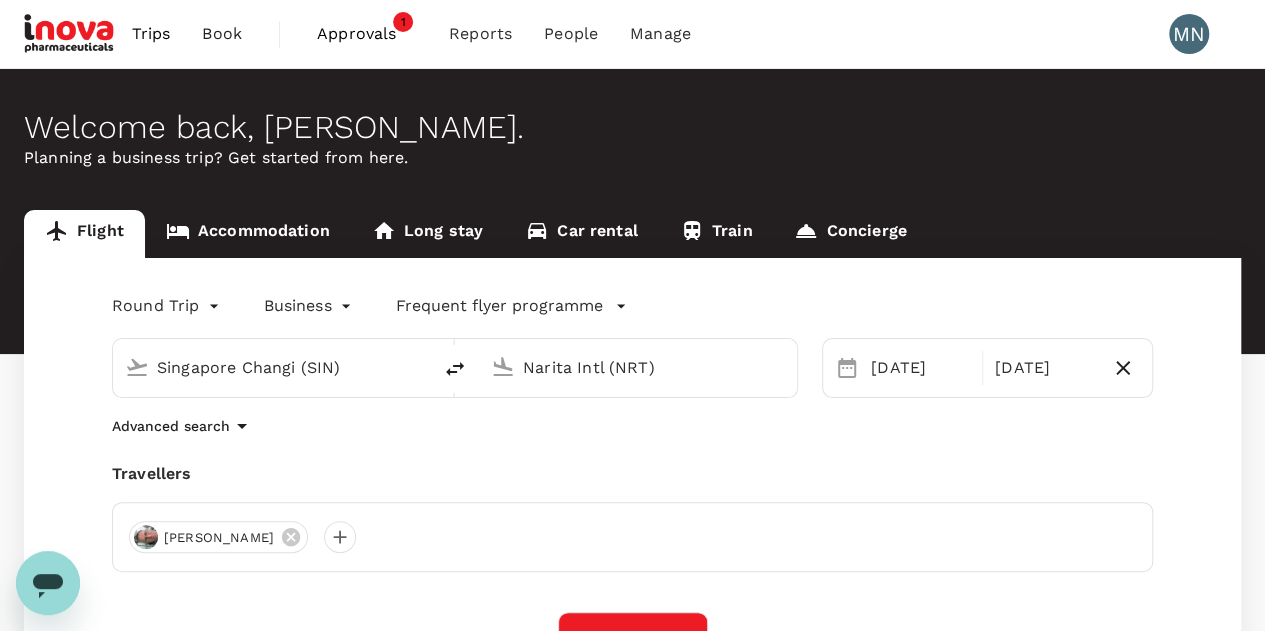 click on "Narita Intl (NRT)" at bounding box center [639, 367] 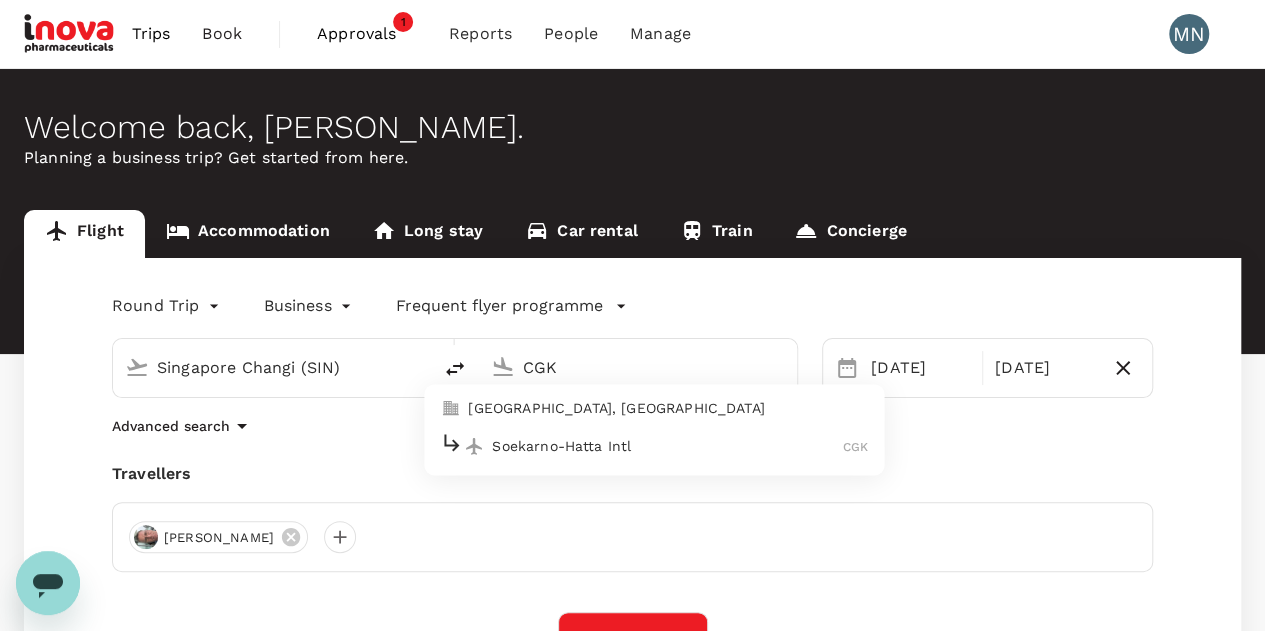 click on "Soekarno-Hatta Intl" at bounding box center [667, 446] 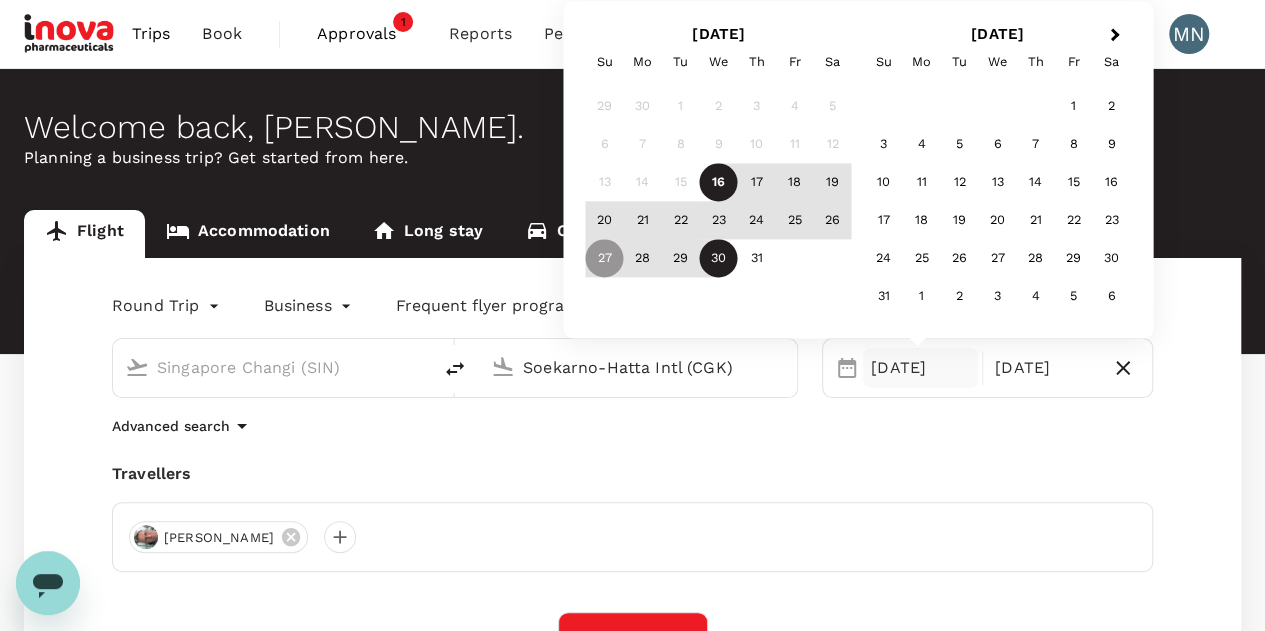 type on "Soekarno-Hatta Intl (CGK)" 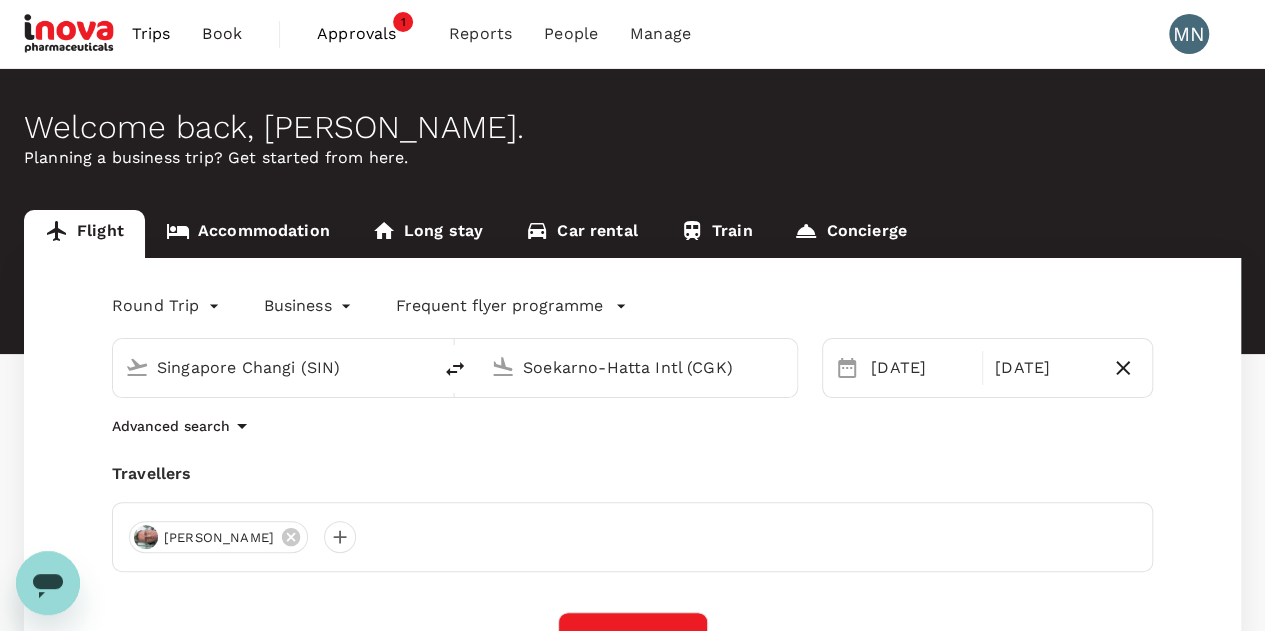 click on "Round Trip roundtrip Business business Frequent flyer programme Singapore Changi (SIN) Soekarno-Hatta Intl (CGK) [DATE] [DATE] Advanced search Travellers   [PERSON_NAME] Find flights Your recent search Flight to [GEOGRAPHIC_DATA] SIN - NRT [DATE] - [DATE] · 1 Traveller Flight to [GEOGRAPHIC_DATA] SIN - BKK [DATE] - [DATE] · 1 Traveller" at bounding box center [632, 550] 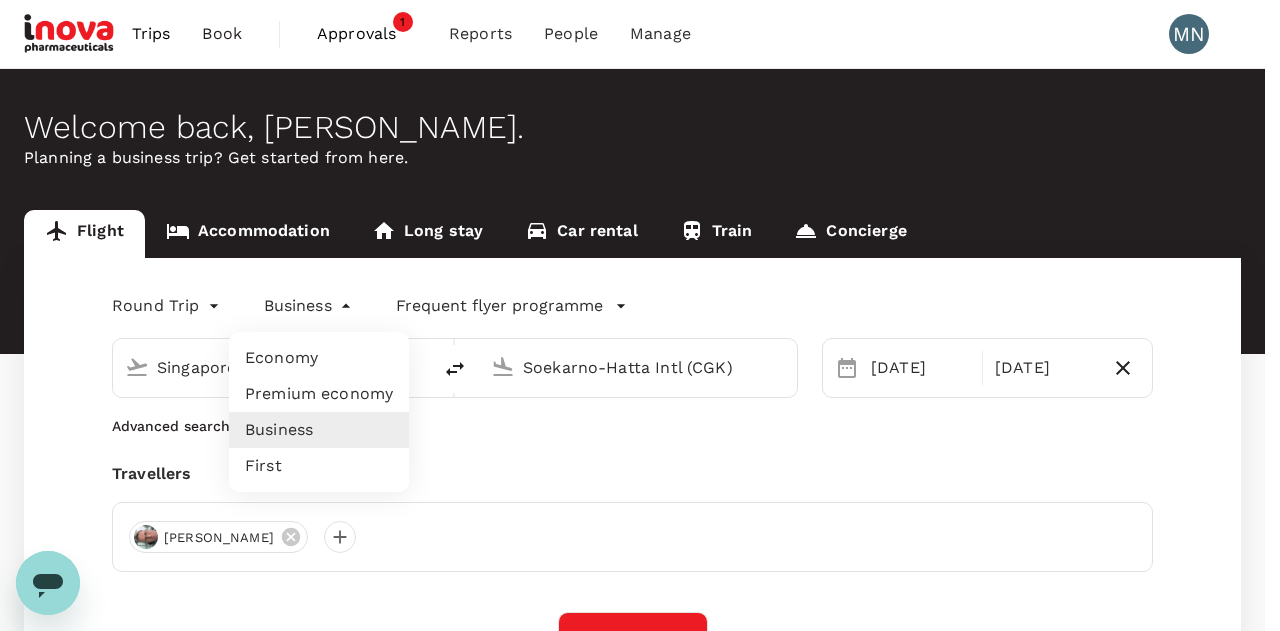click on "Economy" at bounding box center (319, 358) 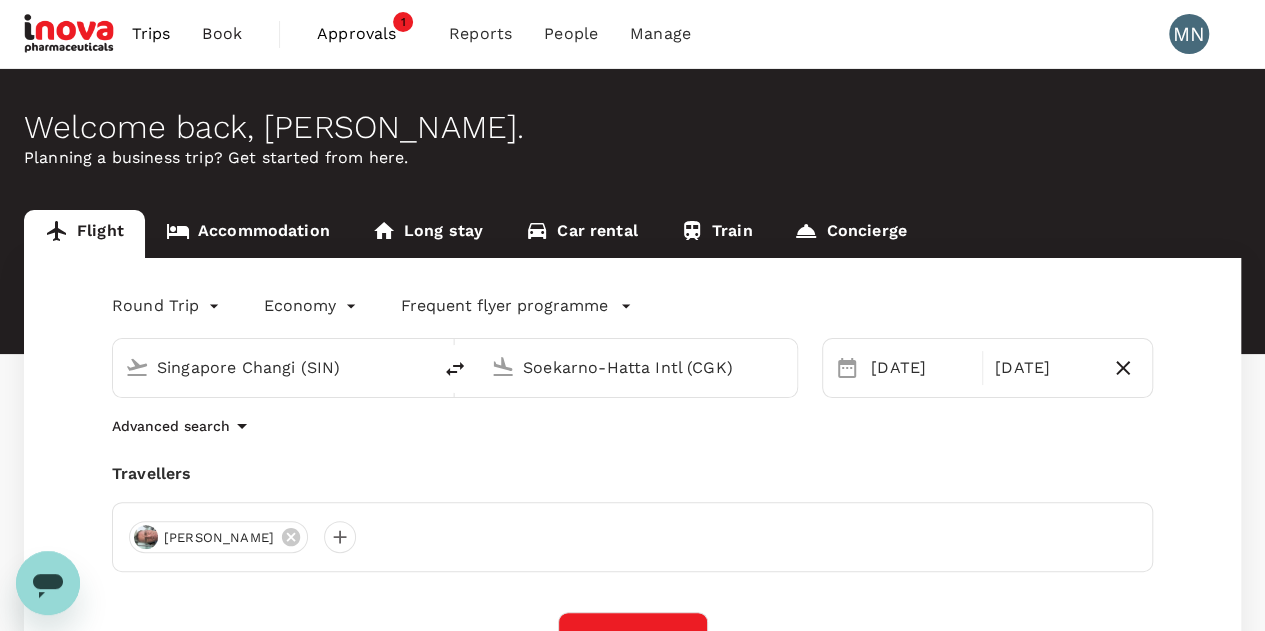 click on "Trips Book Approvals 1 Reports People Manage [GEOGRAPHIC_DATA] Welcome back , [PERSON_NAME] . Planning a business trip? Get started from here. Flight Accommodation Long stay Car rental Train Concierge Round Trip roundtrip Economy economy Frequent flyer programme Singapore Changi (SIN) Soekarno-Hatta Intl (CGK) [DATE] [DATE] Advanced search Travellers   [PERSON_NAME] Find flights Your recent search Flight to [GEOGRAPHIC_DATA] SIN - NRT [DATE] - [DATE] · 1 Traveller Flight to [GEOGRAPHIC_DATA] SIN - BKK [DATE] - [DATE] · 1 Traveller Version 3.47.0 Privacy Policy Terms of Use Help Centre Frequent flyer programme Singapore Airlines PPS Club/ KrisFlyer Add new Economy Premium economy Business First" at bounding box center (632, 484) 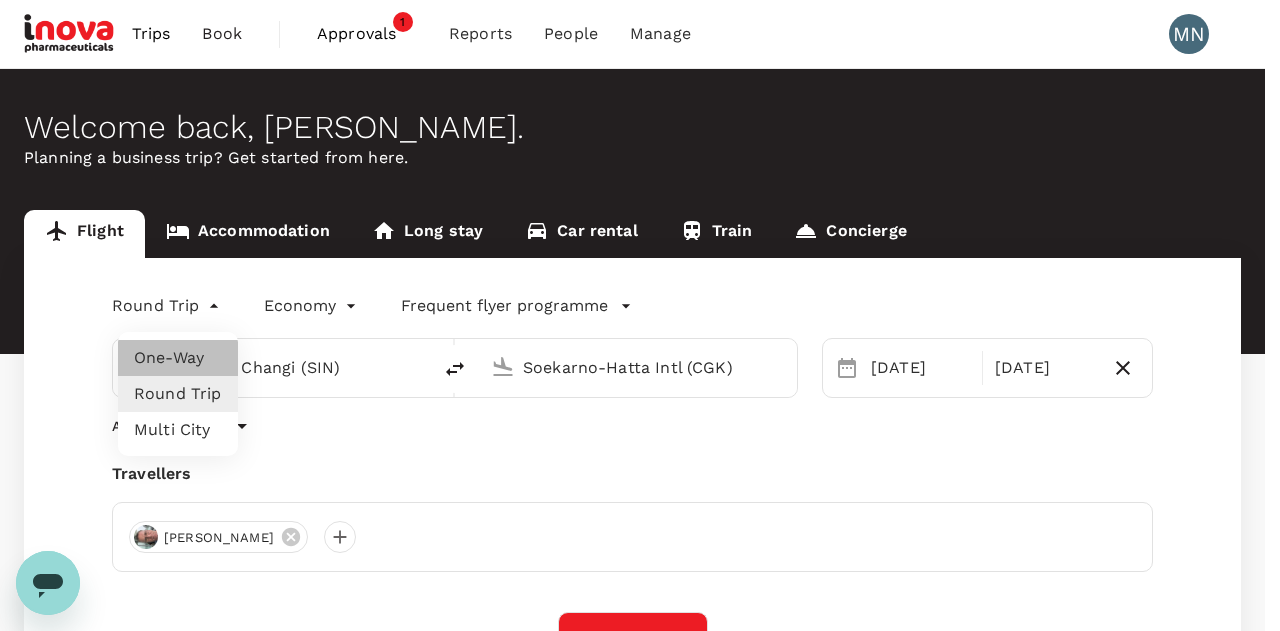 click on "One-Way" at bounding box center (178, 358) 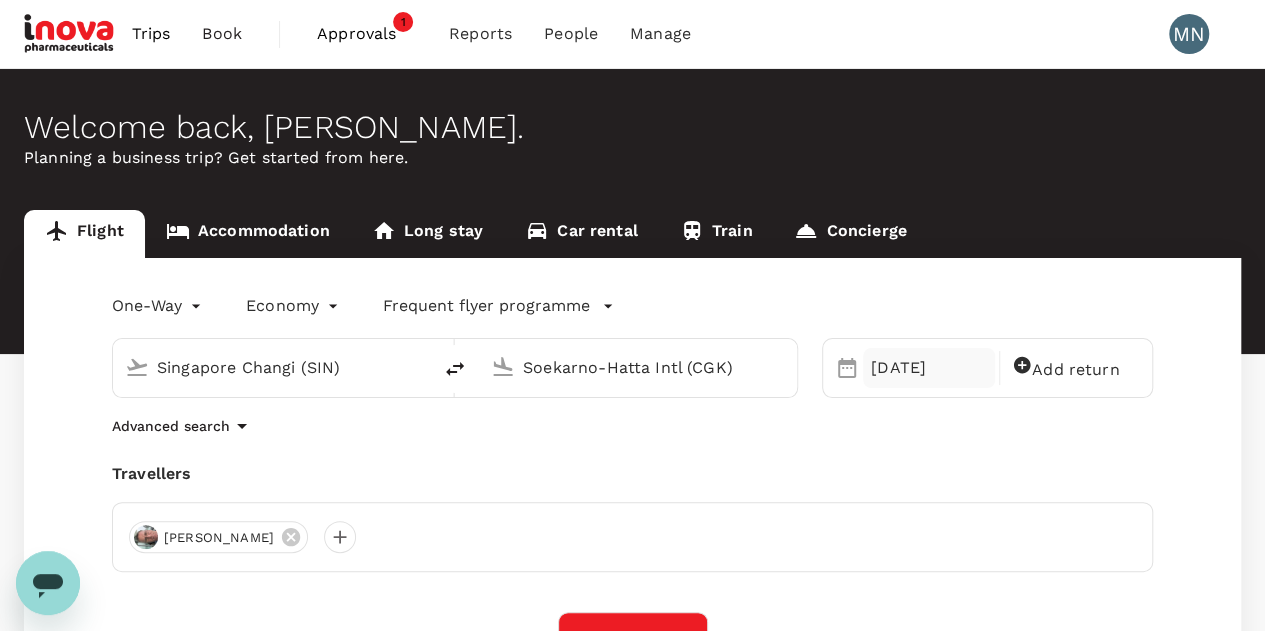 click on "[DATE]" at bounding box center [929, 368] 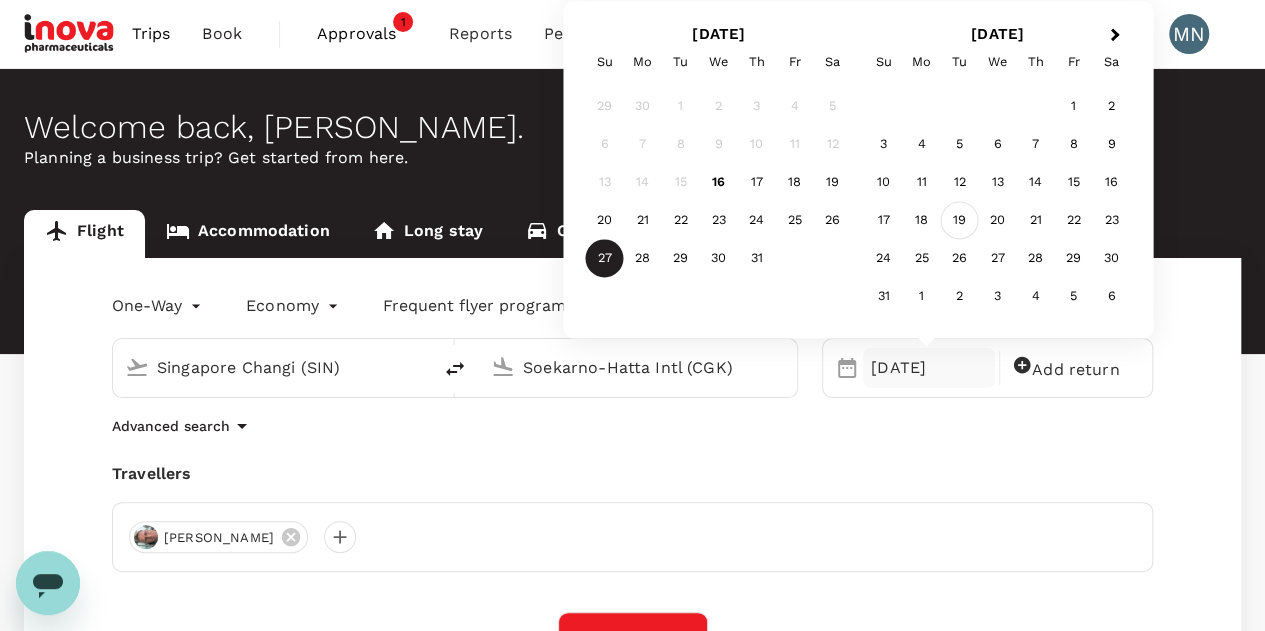 click on "19" at bounding box center (960, 221) 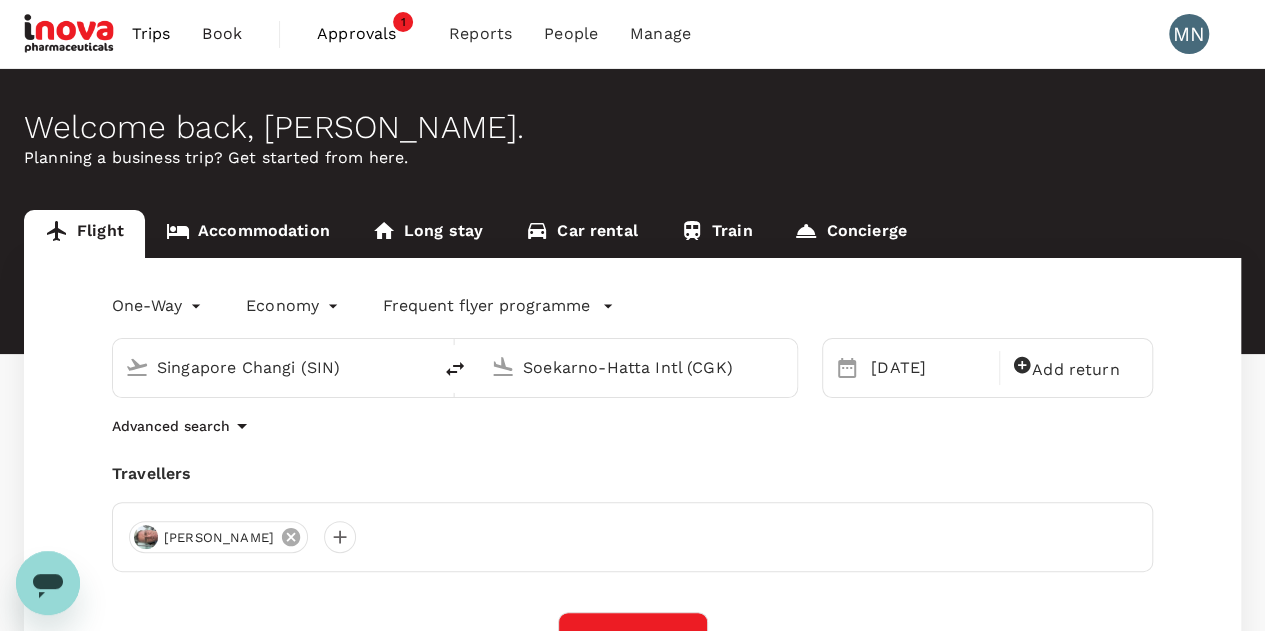 click 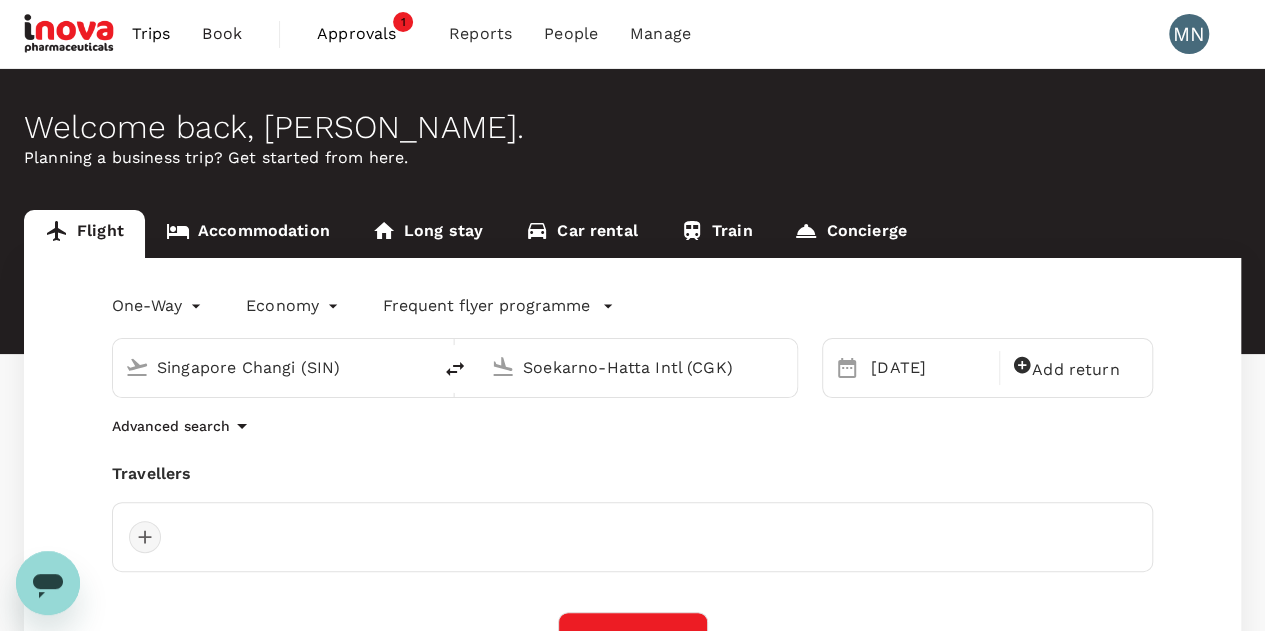 click at bounding box center (145, 537) 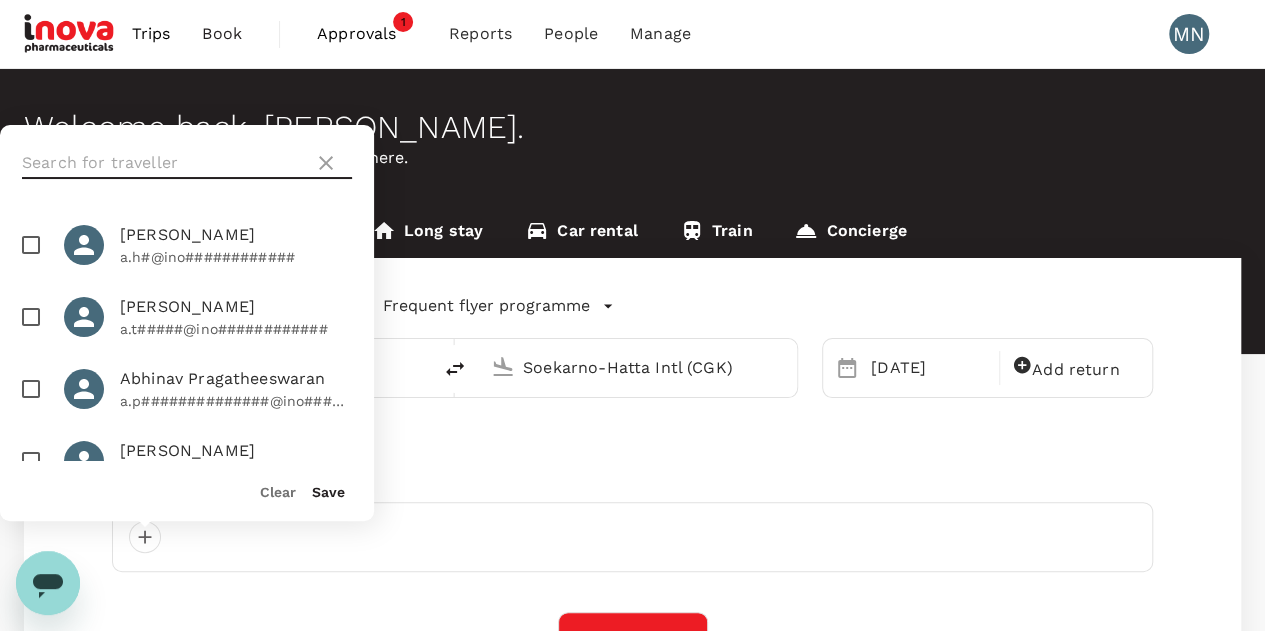 click at bounding box center (164, 163) 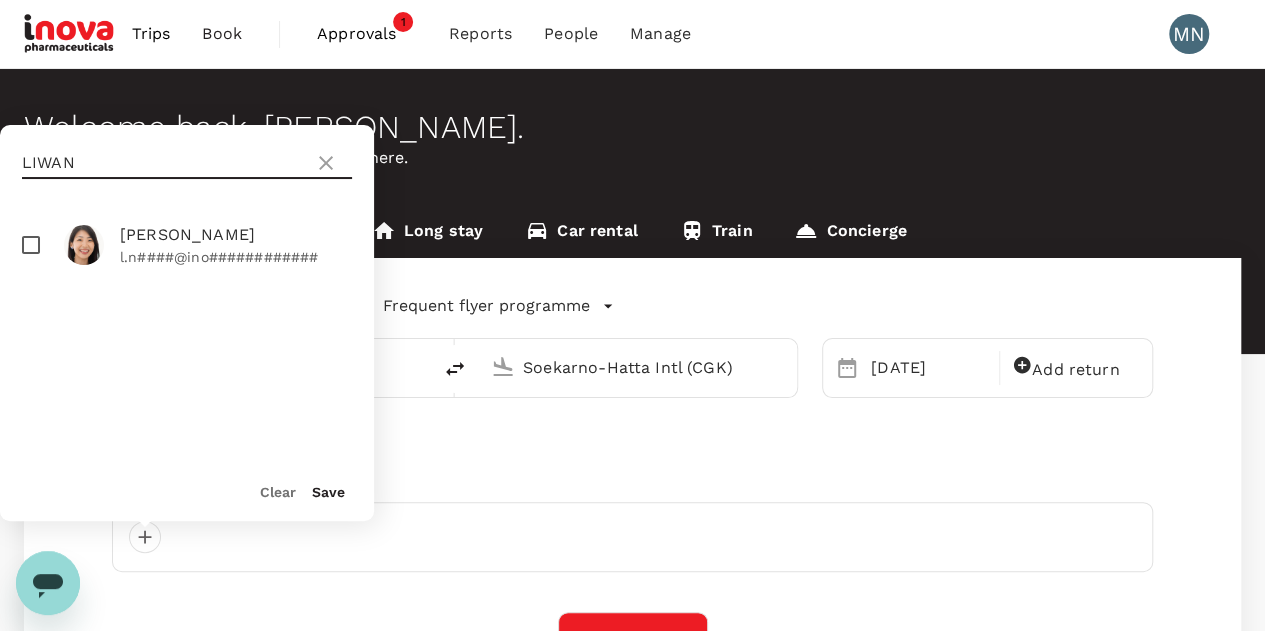 type on "LIWAN" 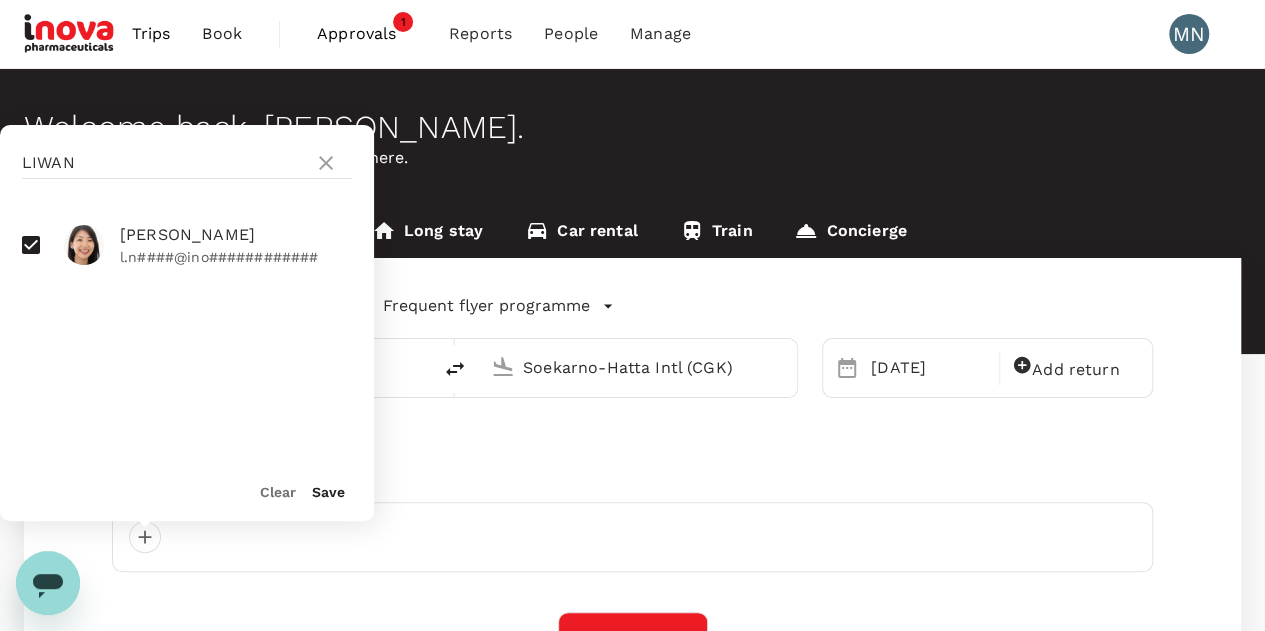click on "Clear Save" at bounding box center [179, 483] 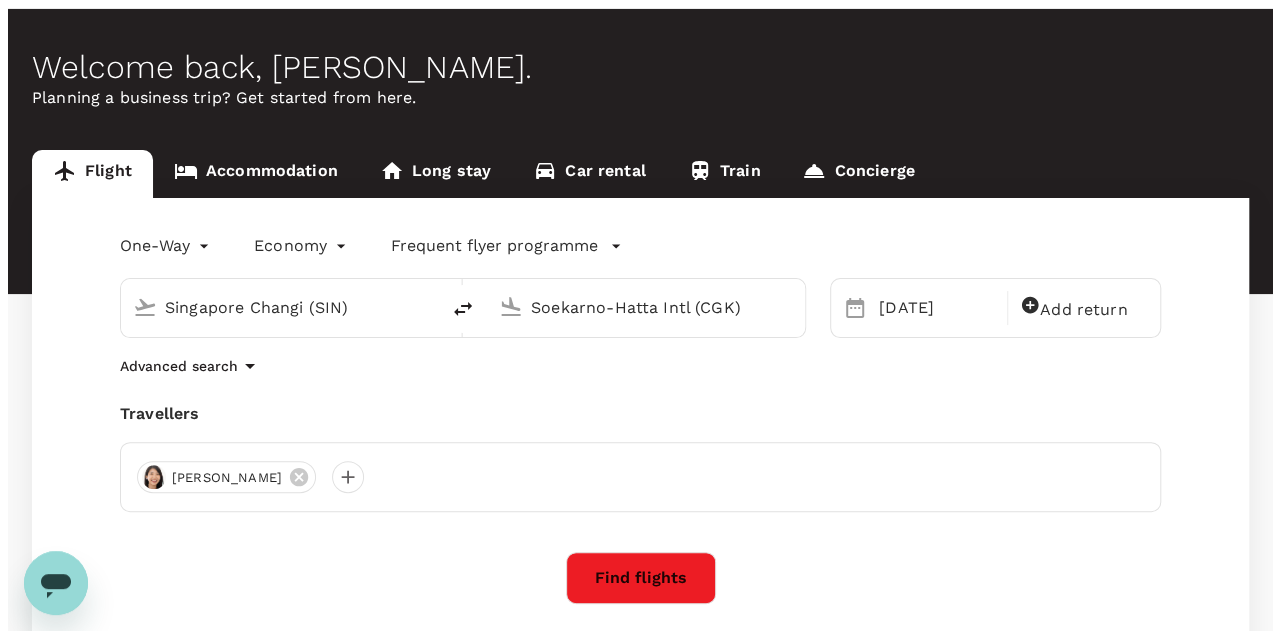 scroll, scrollTop: 100, scrollLeft: 0, axis: vertical 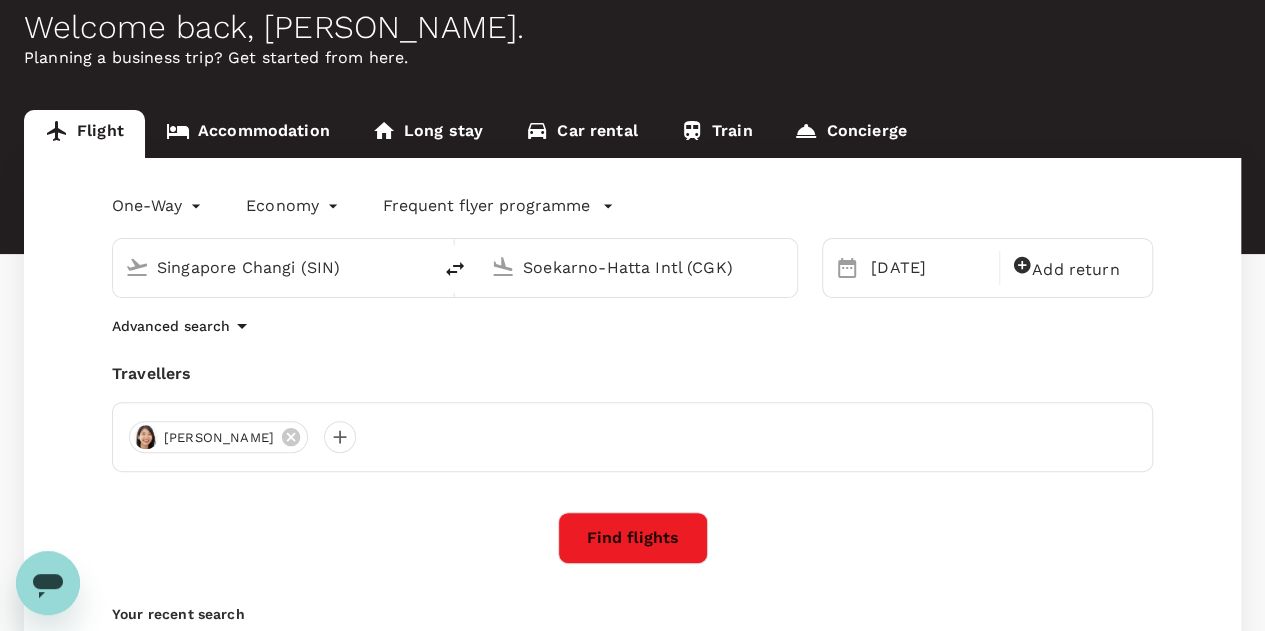 click on "Find flights" at bounding box center (633, 538) 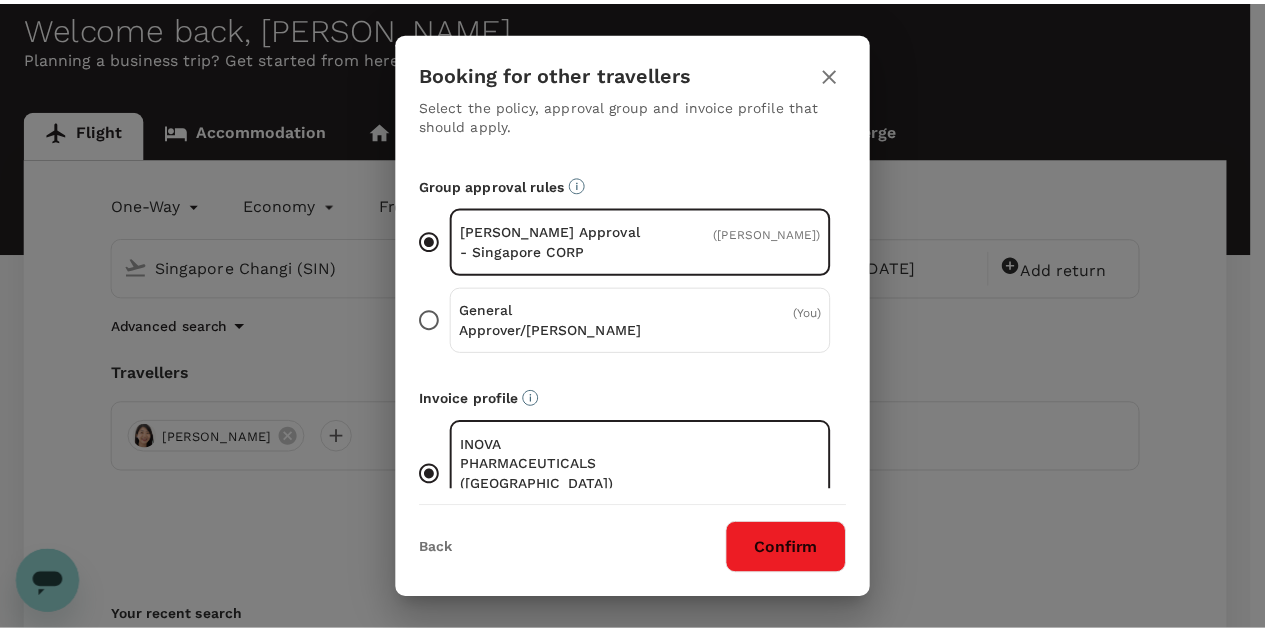 scroll, scrollTop: 136, scrollLeft: 0, axis: vertical 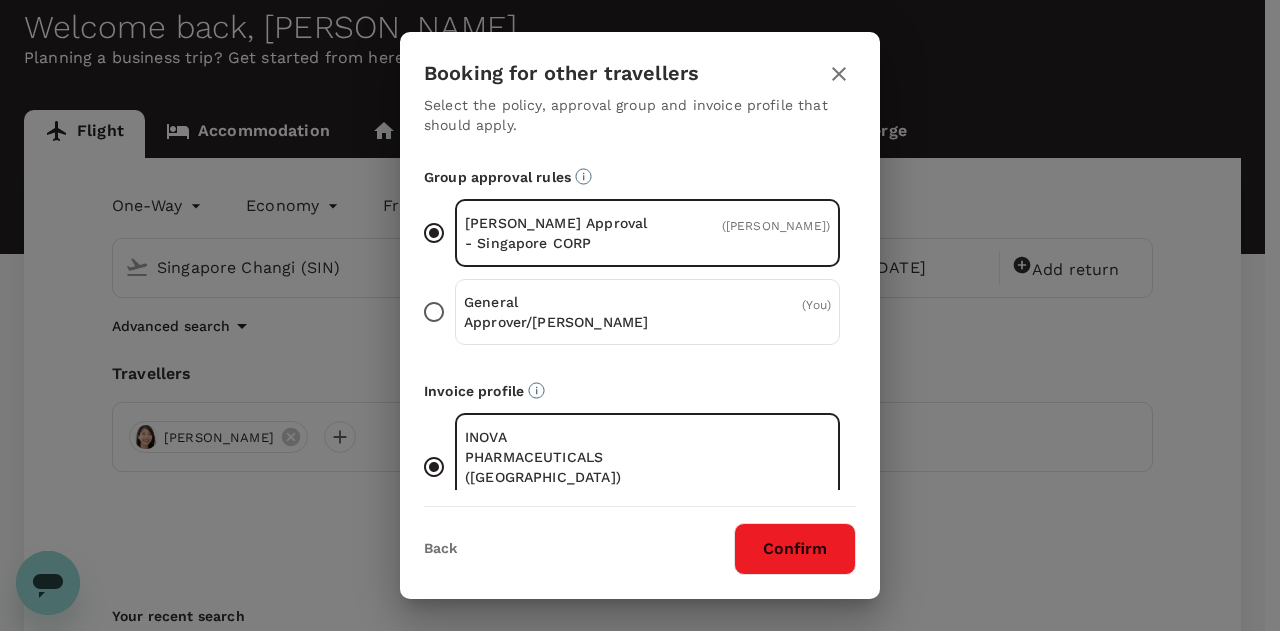 click on "Confirm" at bounding box center [795, 549] 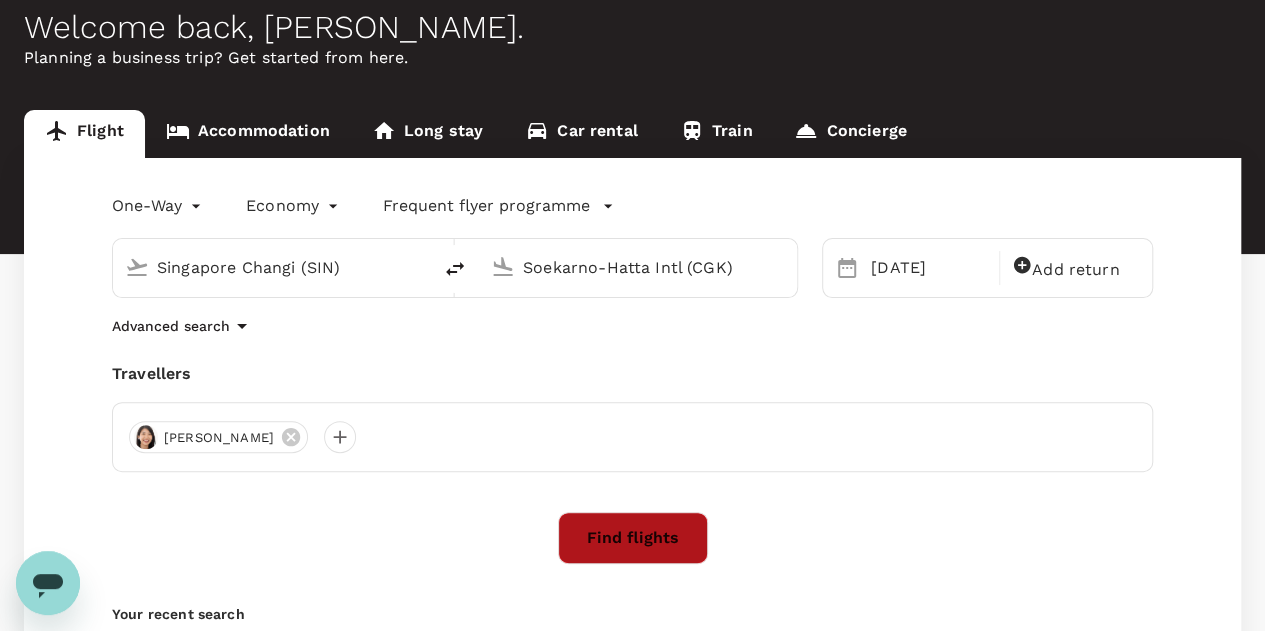 click on "Find flights" at bounding box center [633, 538] 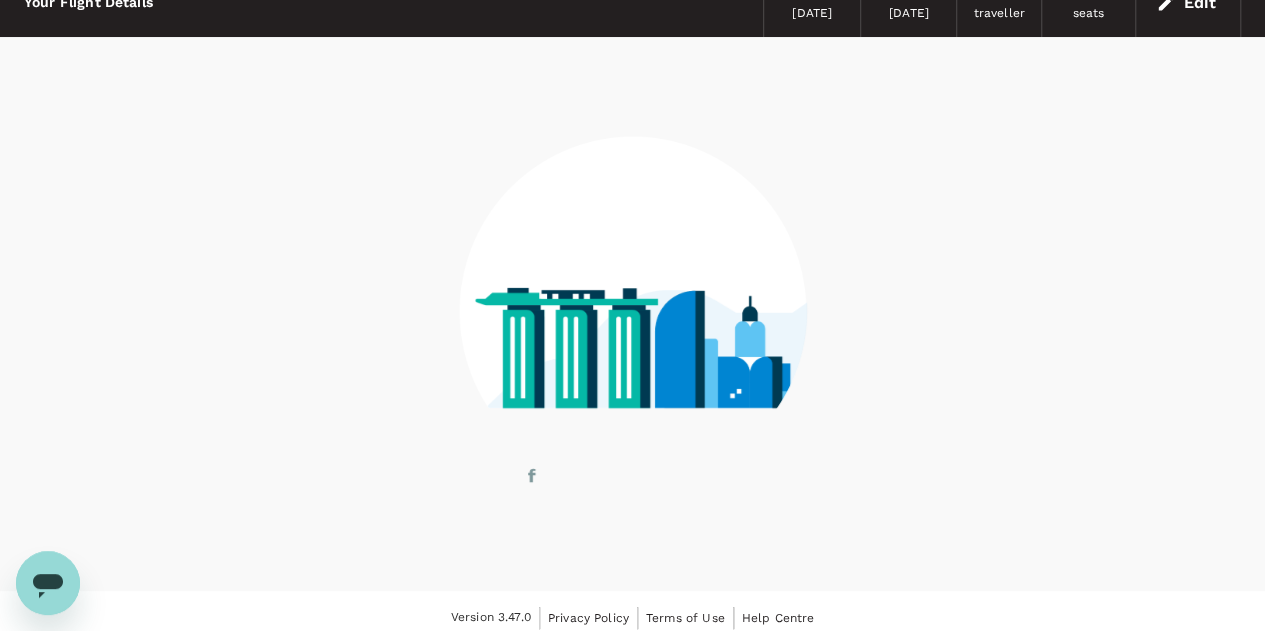 scroll, scrollTop: 0, scrollLeft: 0, axis: both 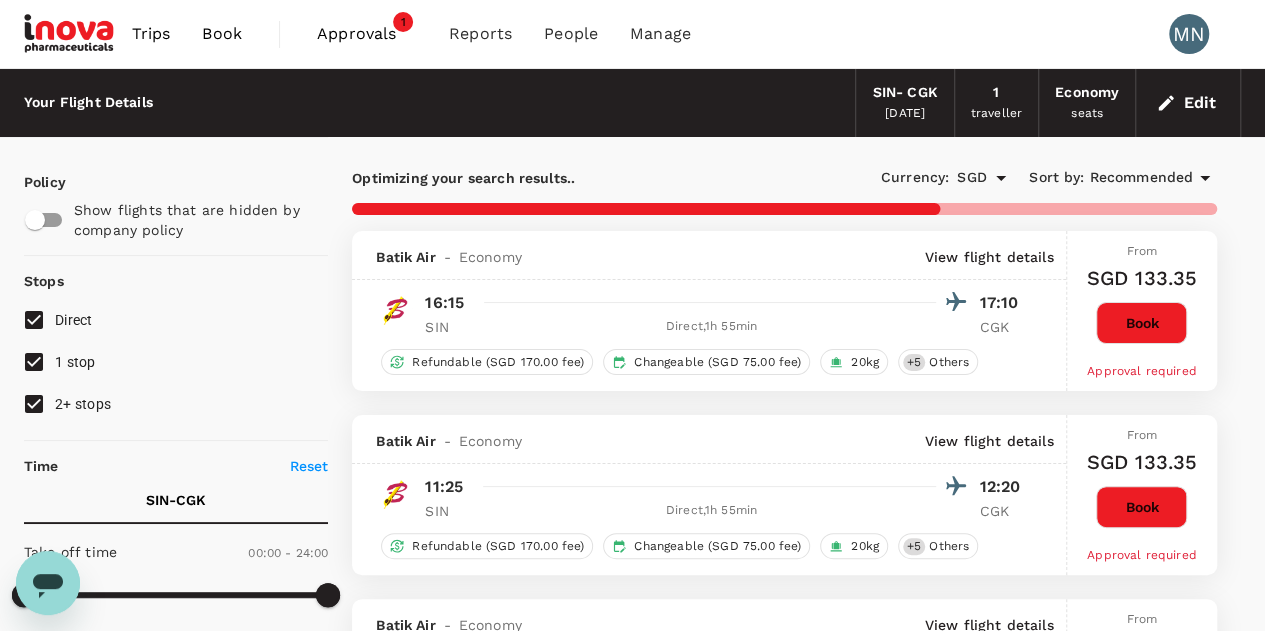 type on "1145" 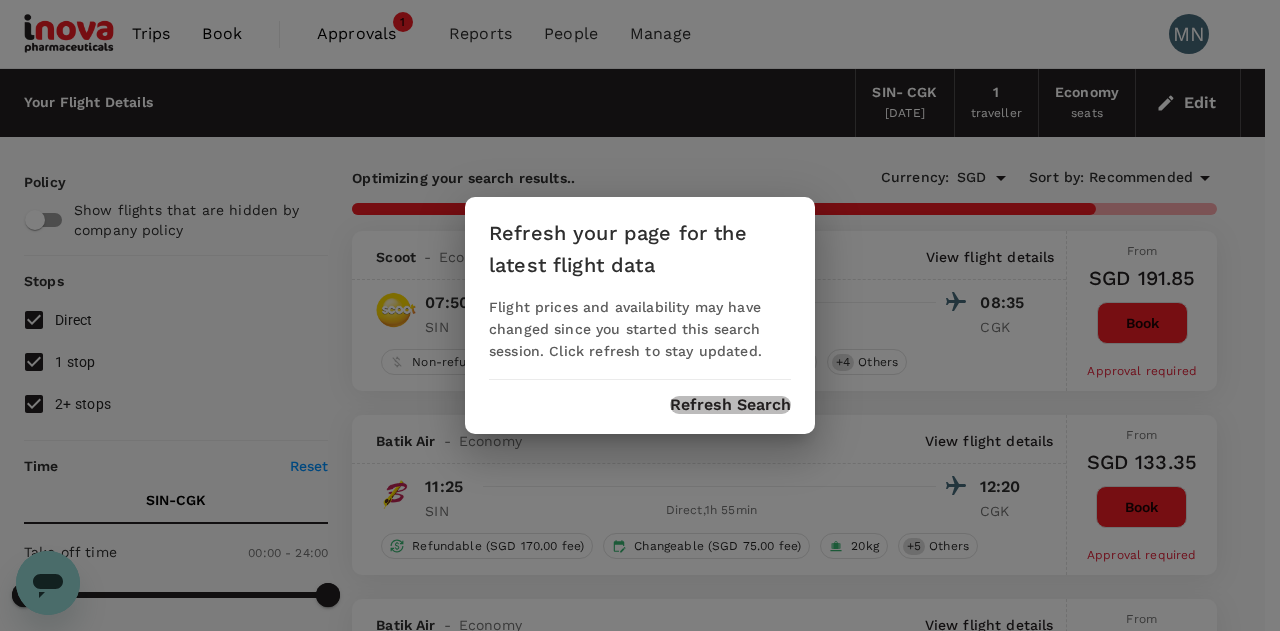 click on "Refresh Search" at bounding box center (730, 405) 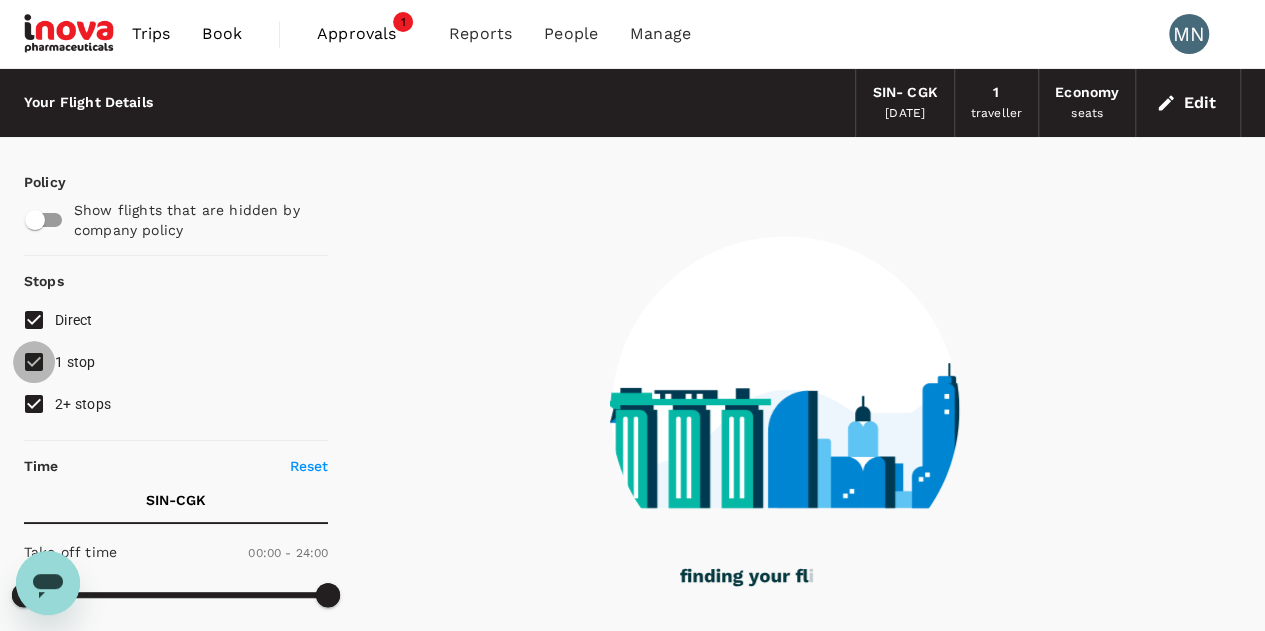 click on "1 stop" at bounding box center [34, 362] 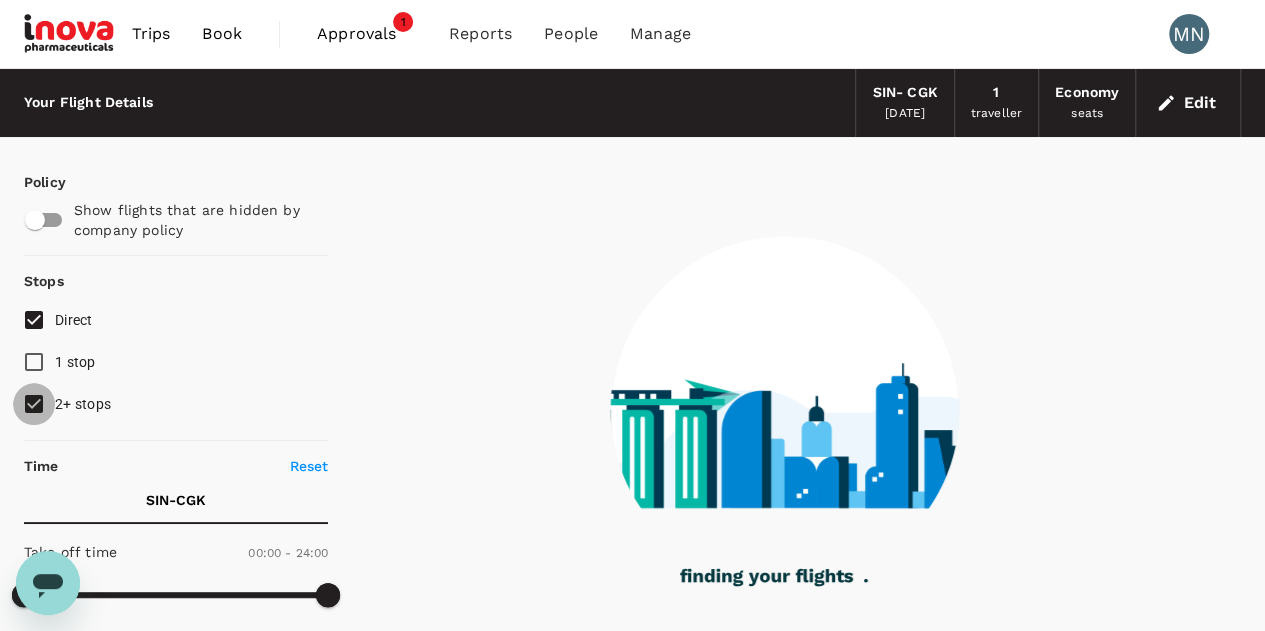 click on "2+ stops" at bounding box center (34, 404) 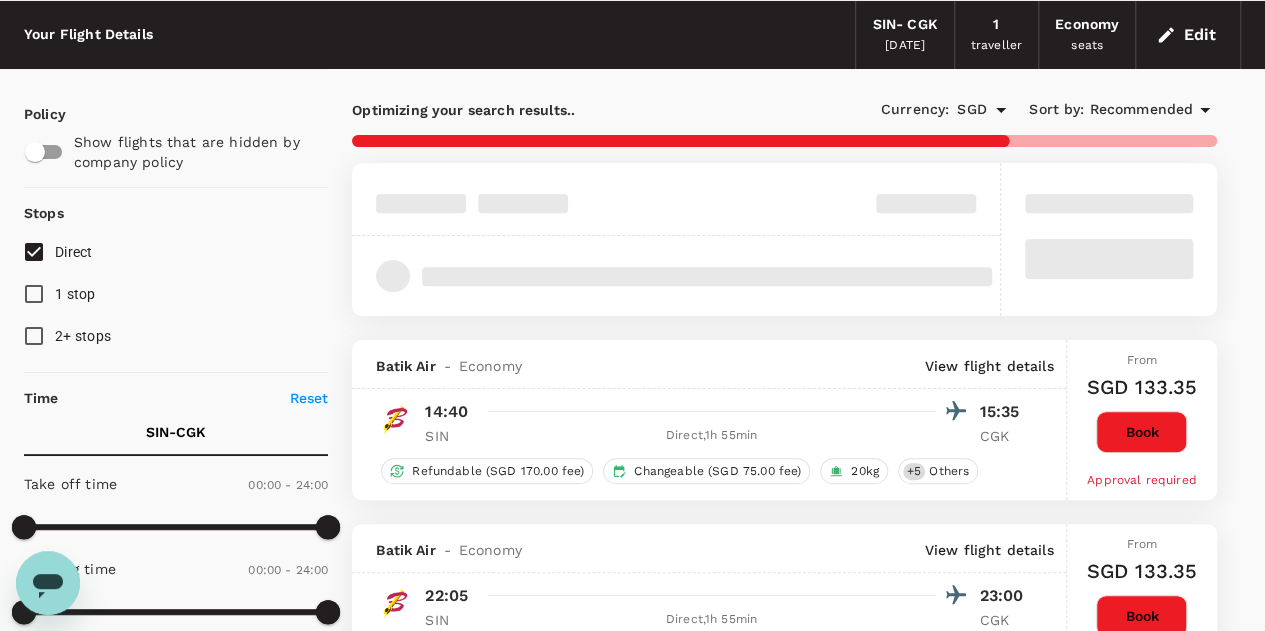 scroll, scrollTop: 100, scrollLeft: 0, axis: vertical 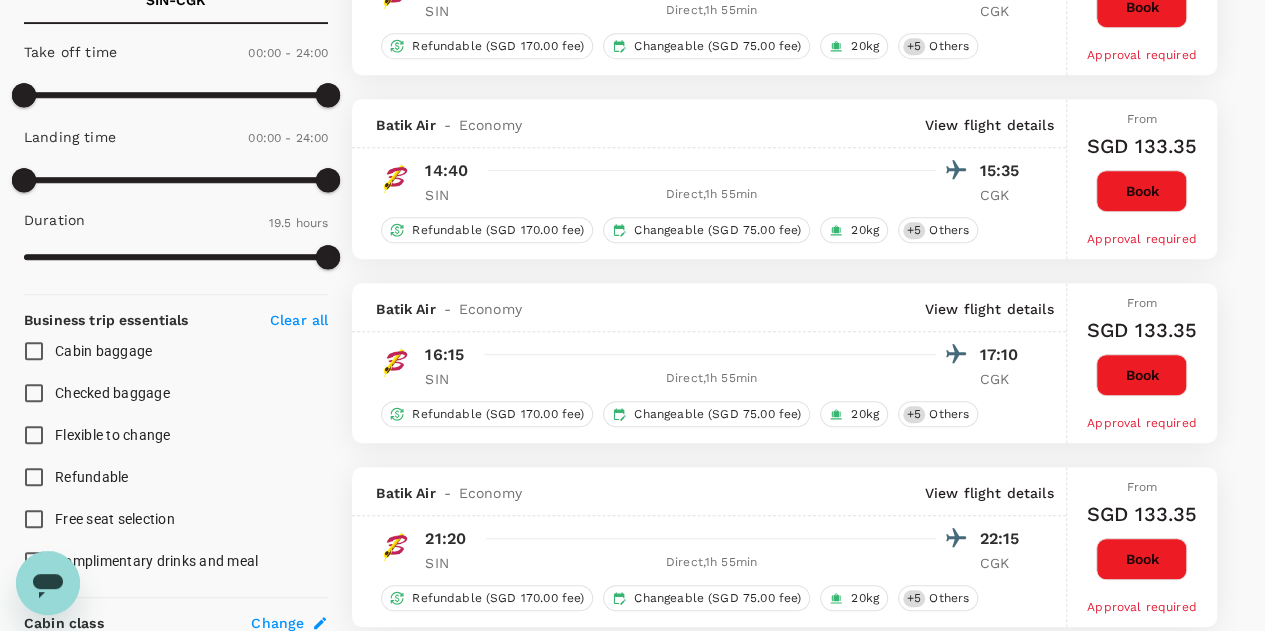 type on "1145" 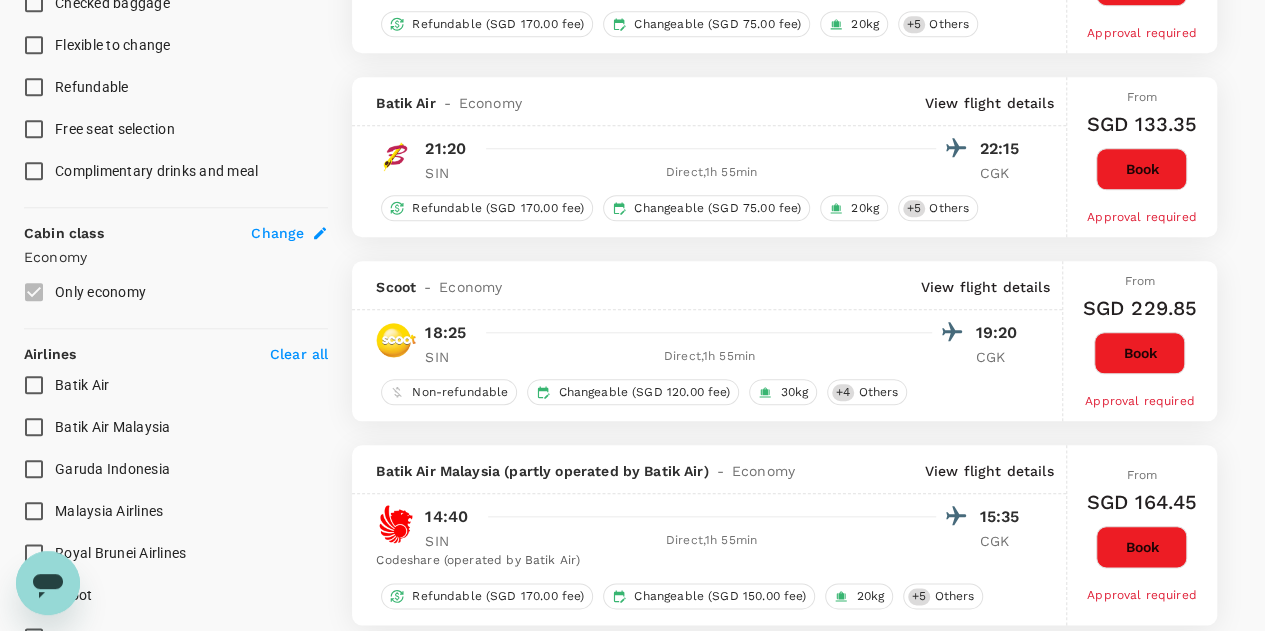 scroll, scrollTop: 1000, scrollLeft: 0, axis: vertical 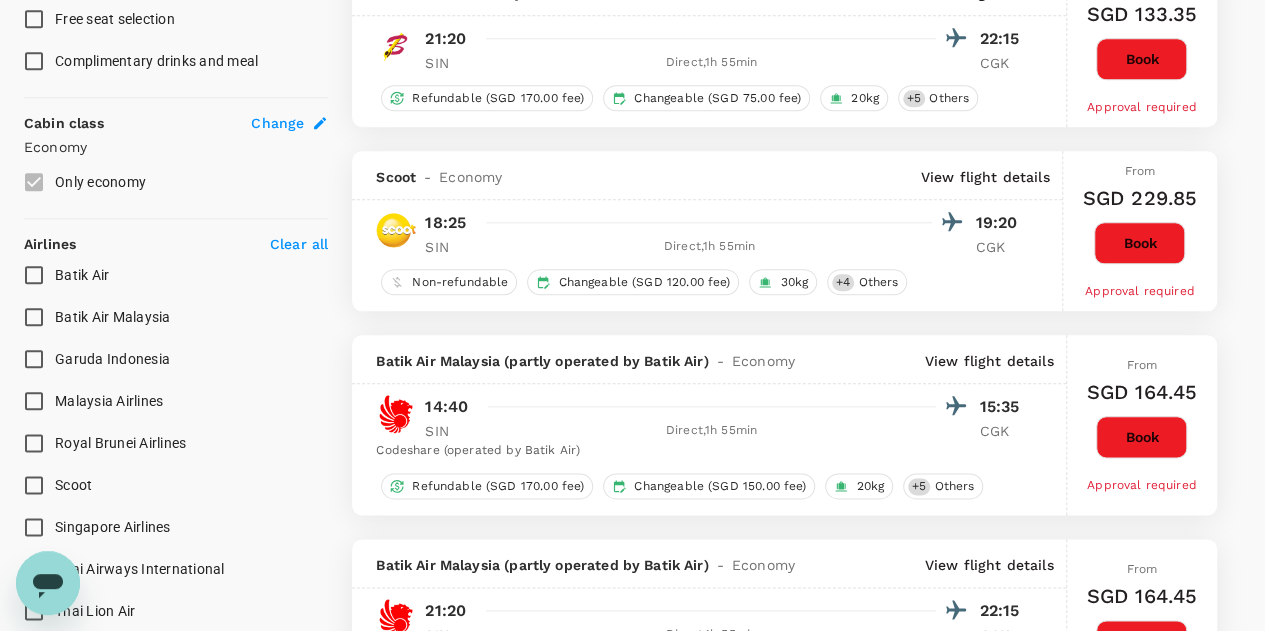 click on "Singapore Airlines" at bounding box center [34, 527] 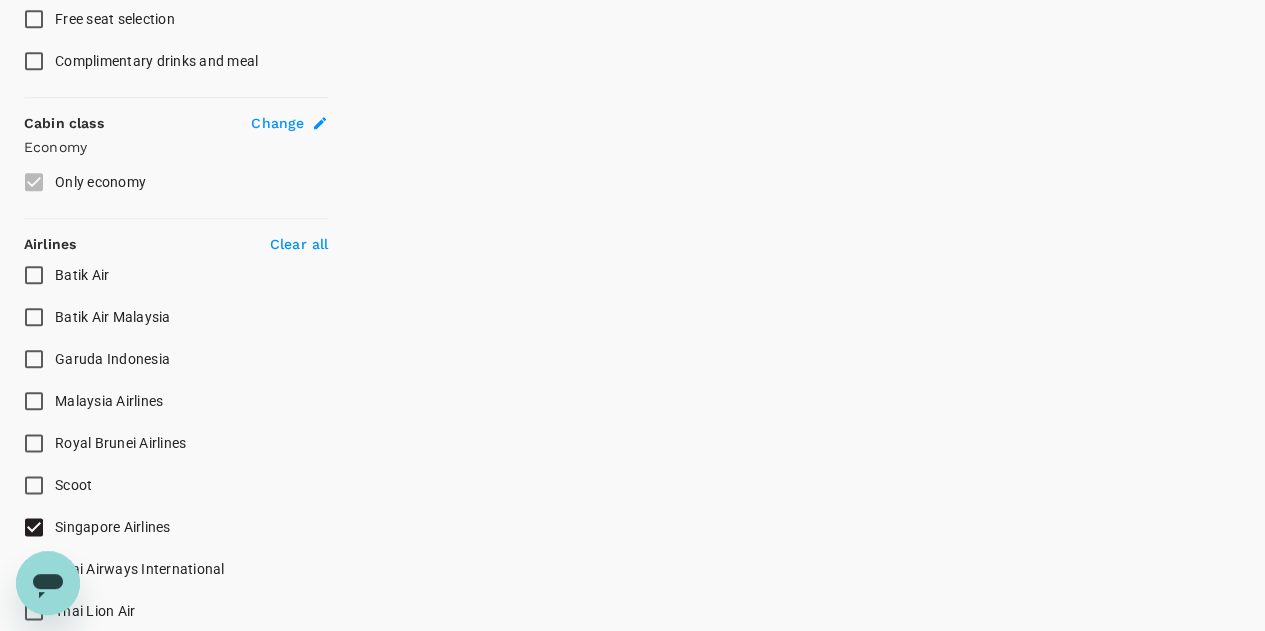 type on "1790" 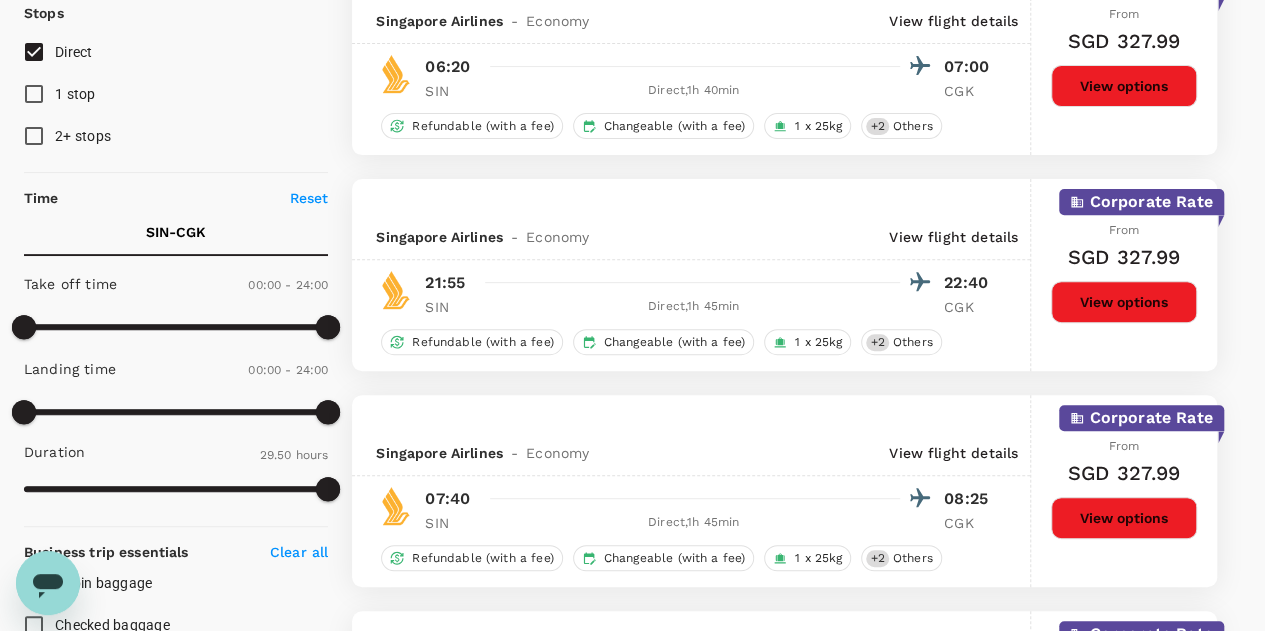 scroll, scrollTop: 300, scrollLeft: 0, axis: vertical 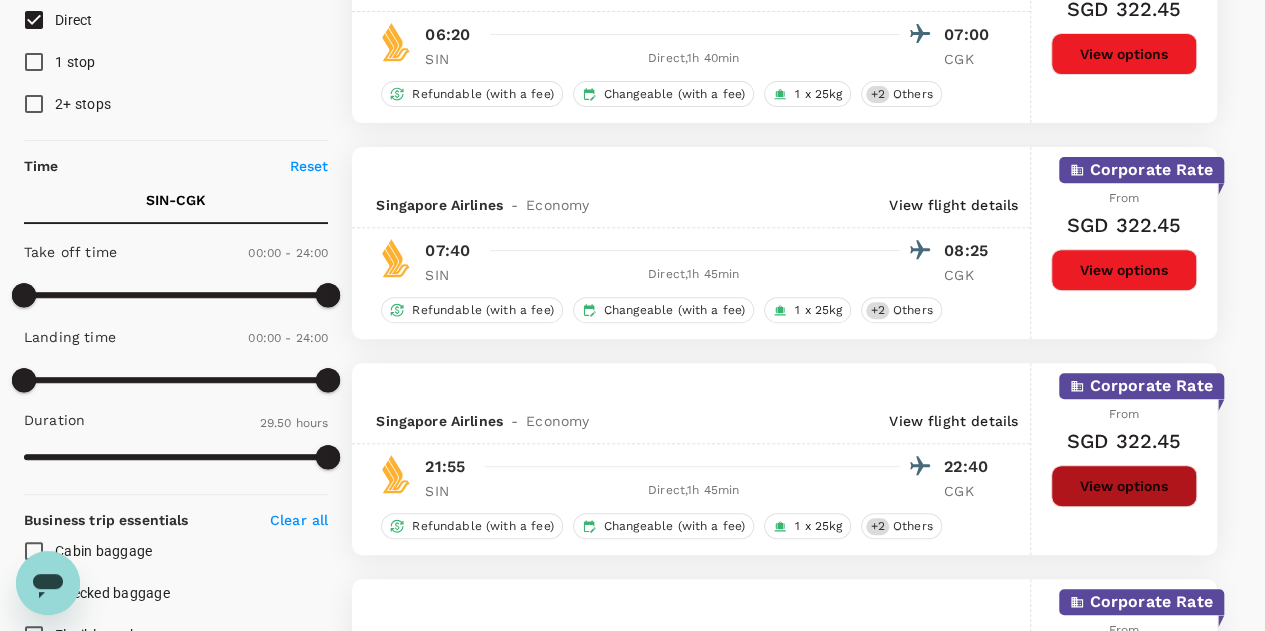 click on "View options" at bounding box center (1124, 486) 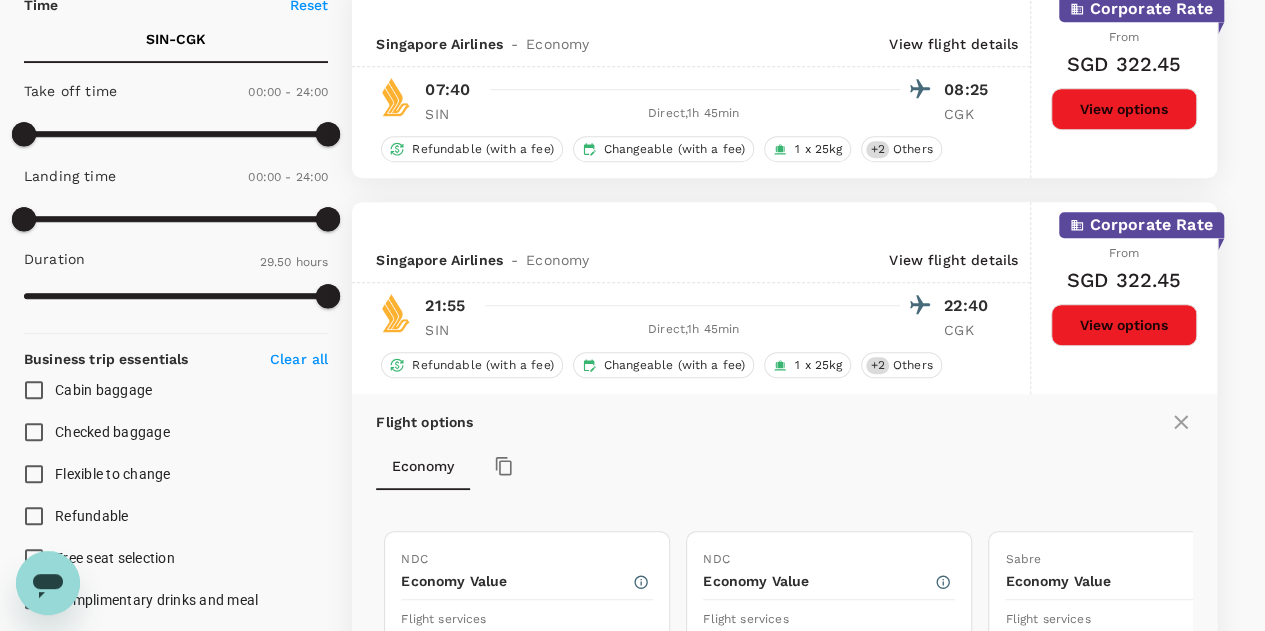 scroll, scrollTop: 361, scrollLeft: 0, axis: vertical 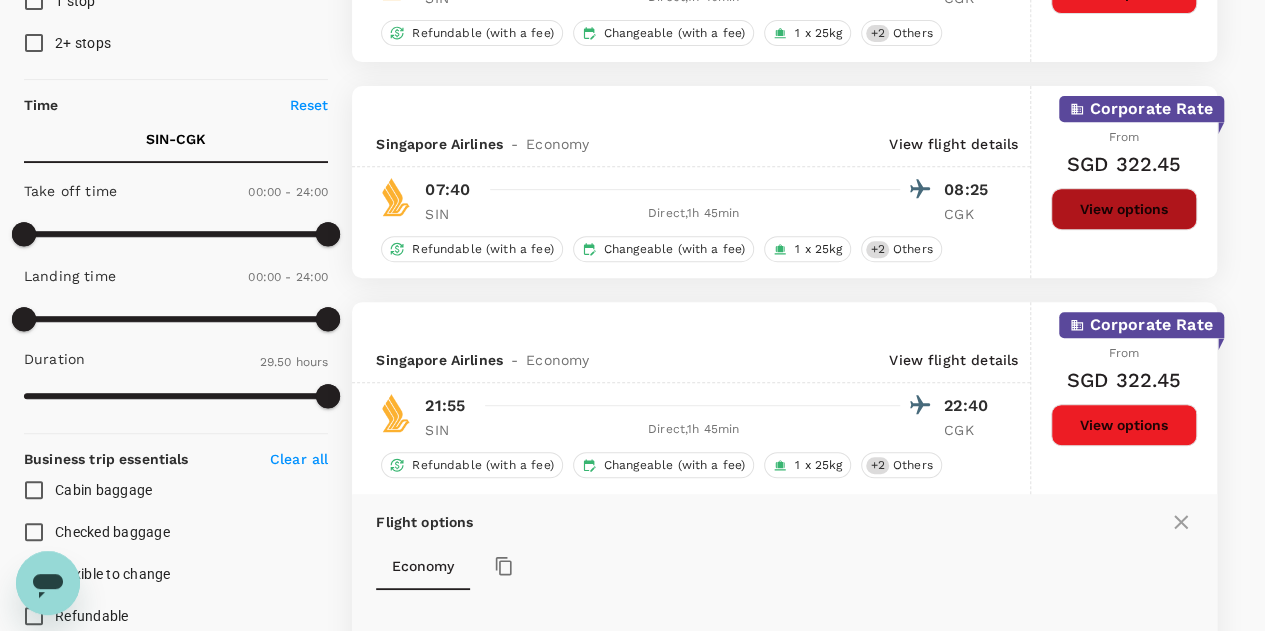 click on "View options" at bounding box center [1124, 209] 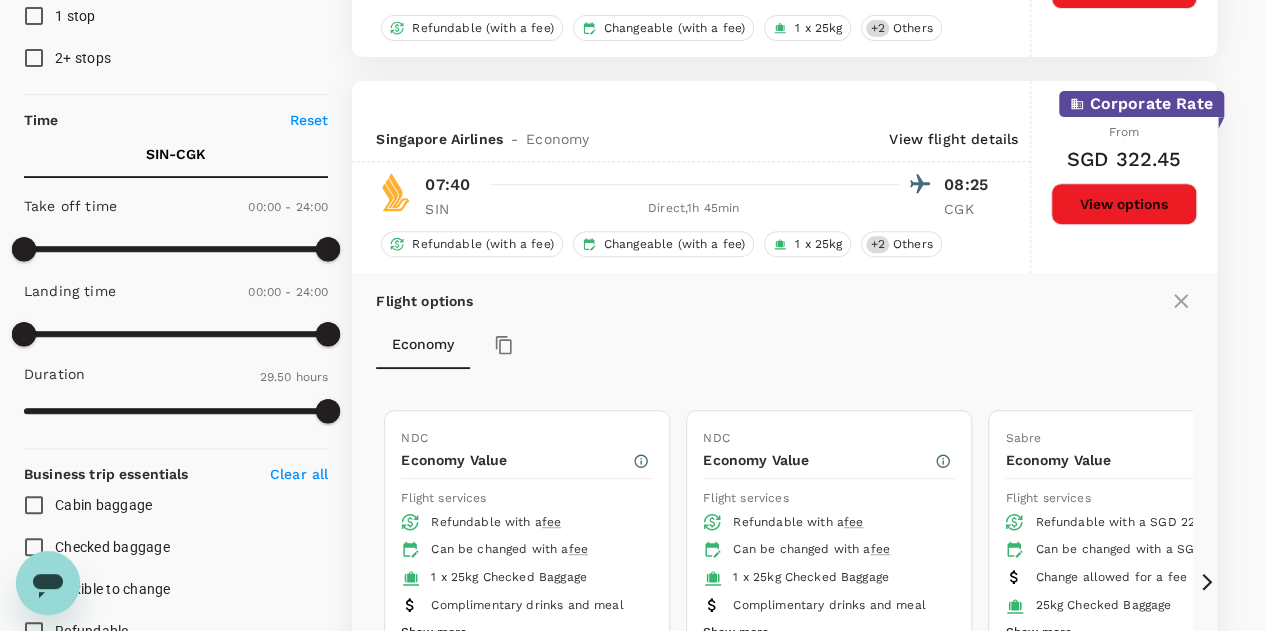 scroll, scrollTop: 446, scrollLeft: 0, axis: vertical 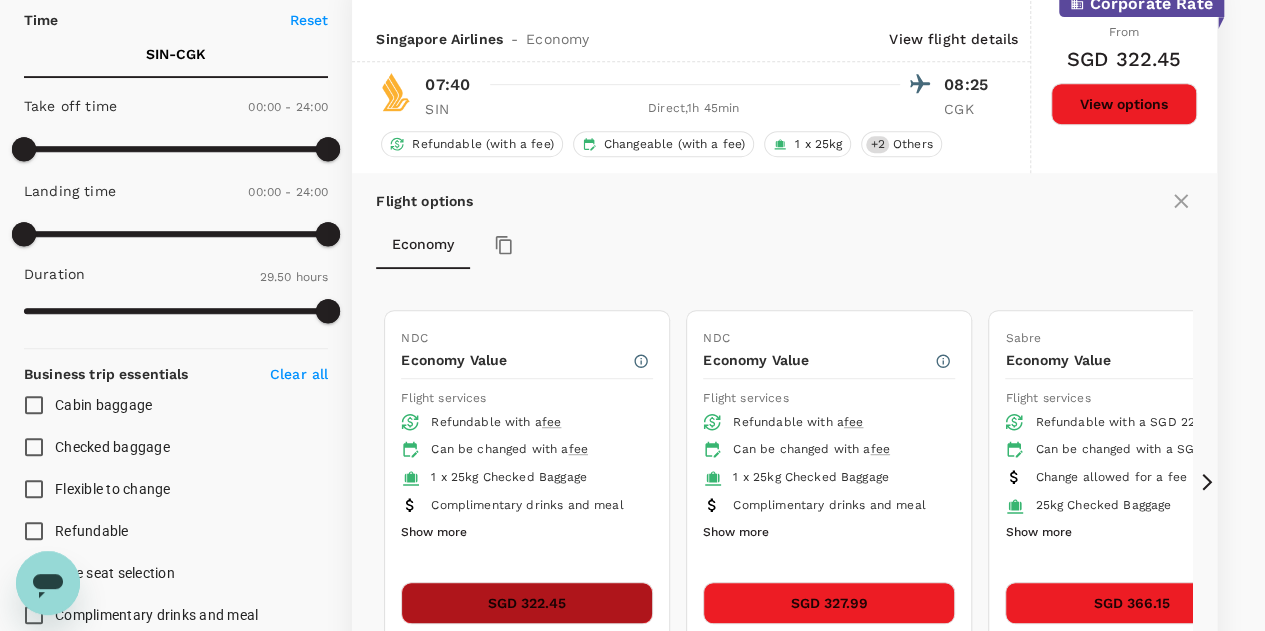 click on "SGD 322.45" at bounding box center (527, 603) 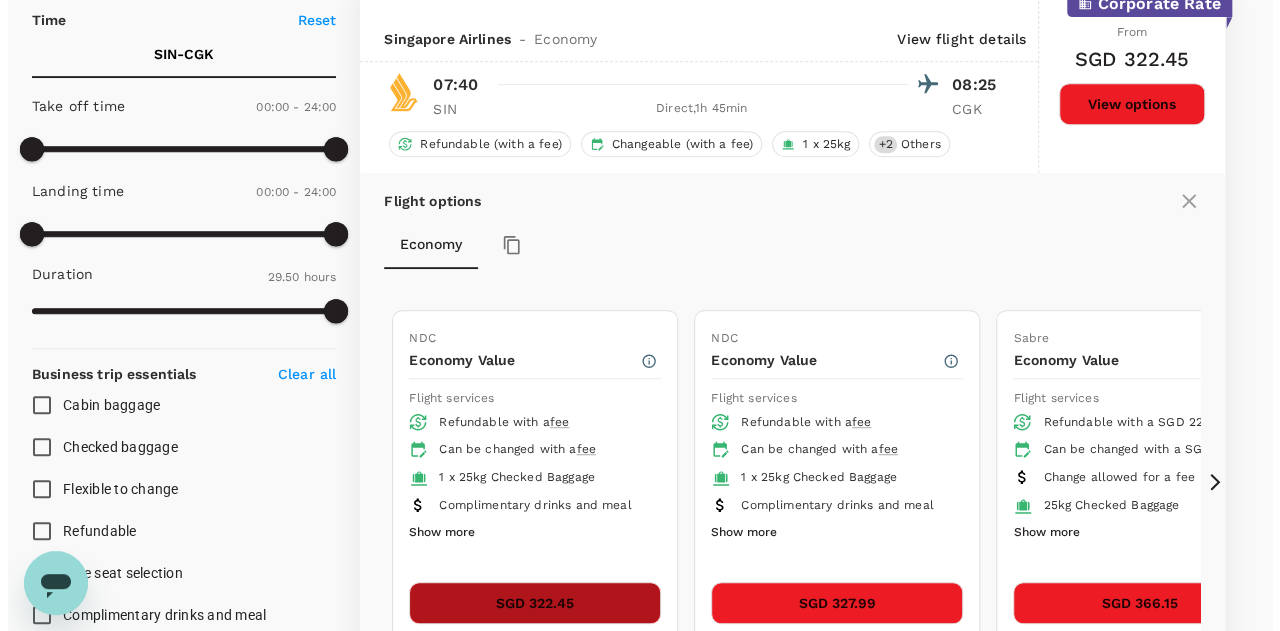 scroll, scrollTop: 0, scrollLeft: 0, axis: both 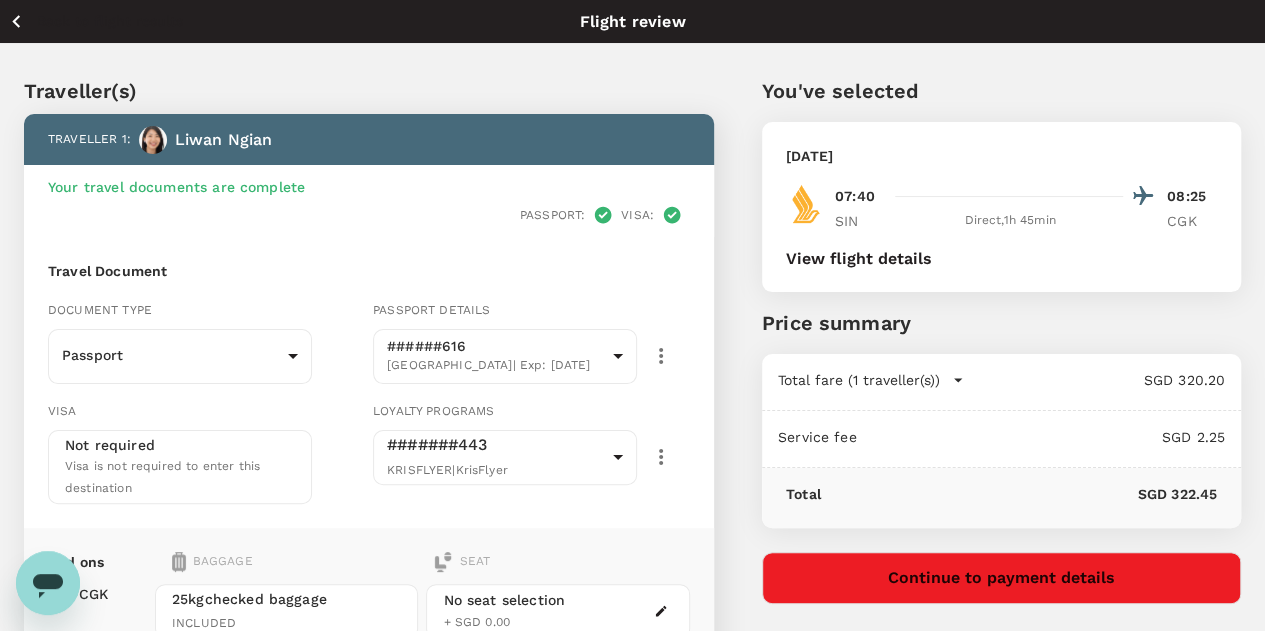 click 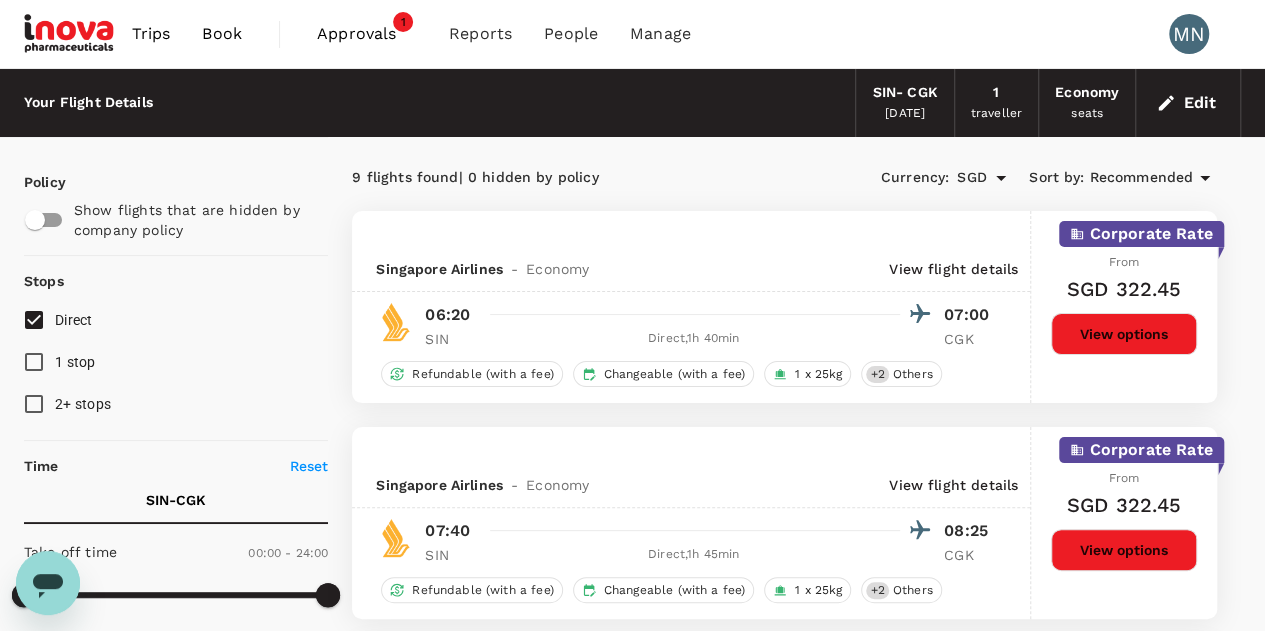 click on "Singapore Airlines     - Economy   View flight details" at bounding box center [691, 483] 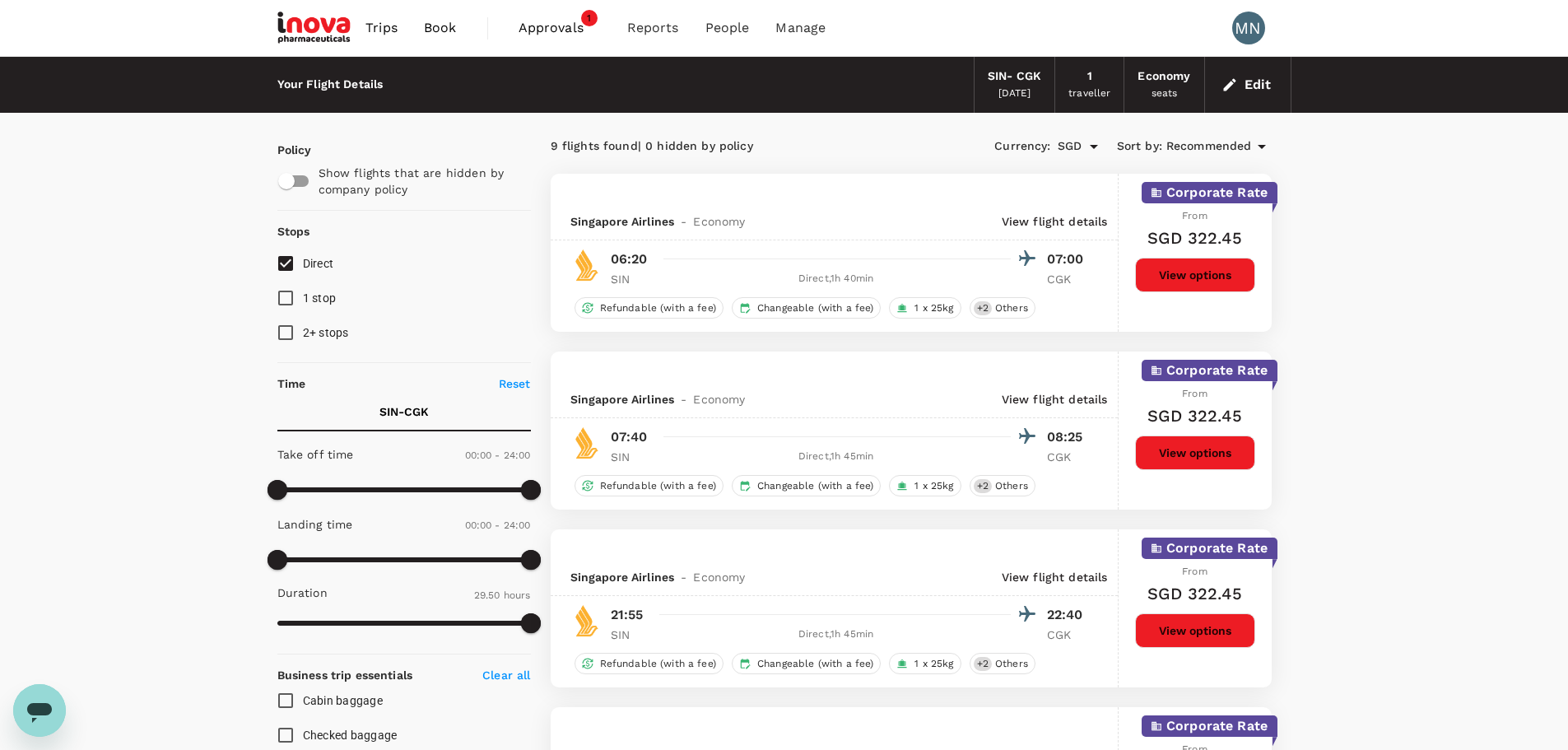 click on "View flight details" at bounding box center [1054, 399] 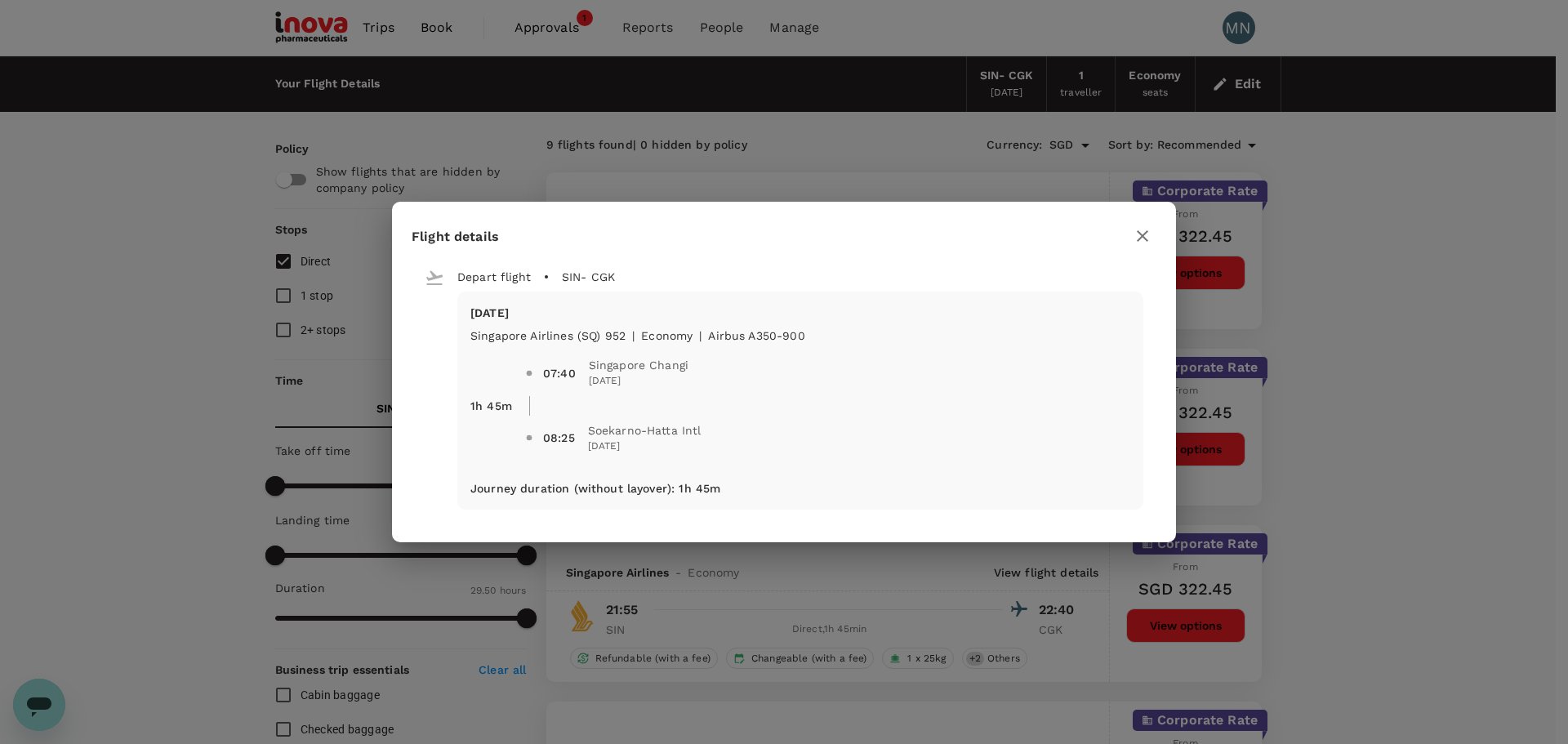 click at bounding box center [1143, 236] 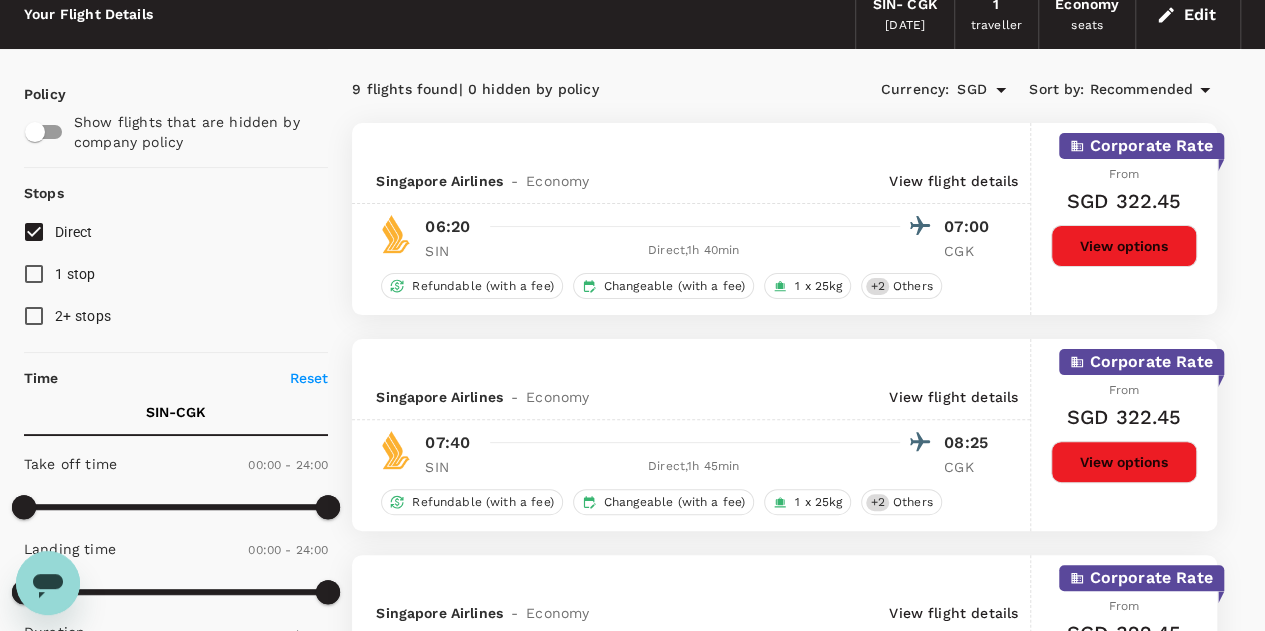 scroll, scrollTop: 200, scrollLeft: 0, axis: vertical 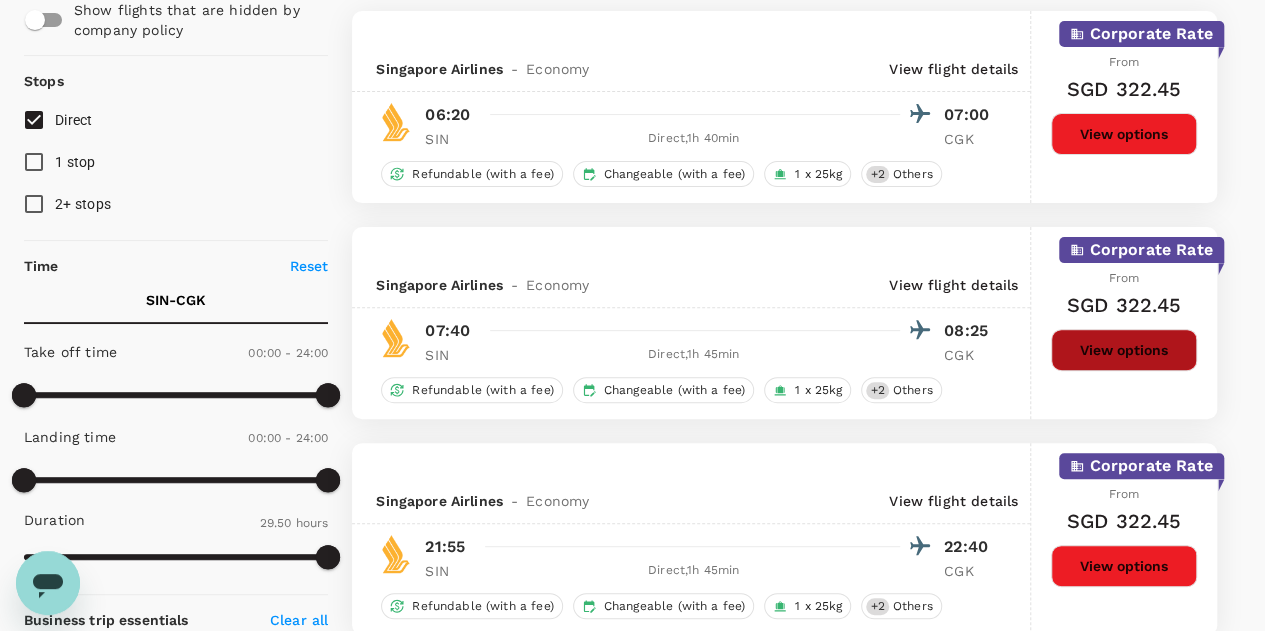 click on "View options" at bounding box center (1124, 350) 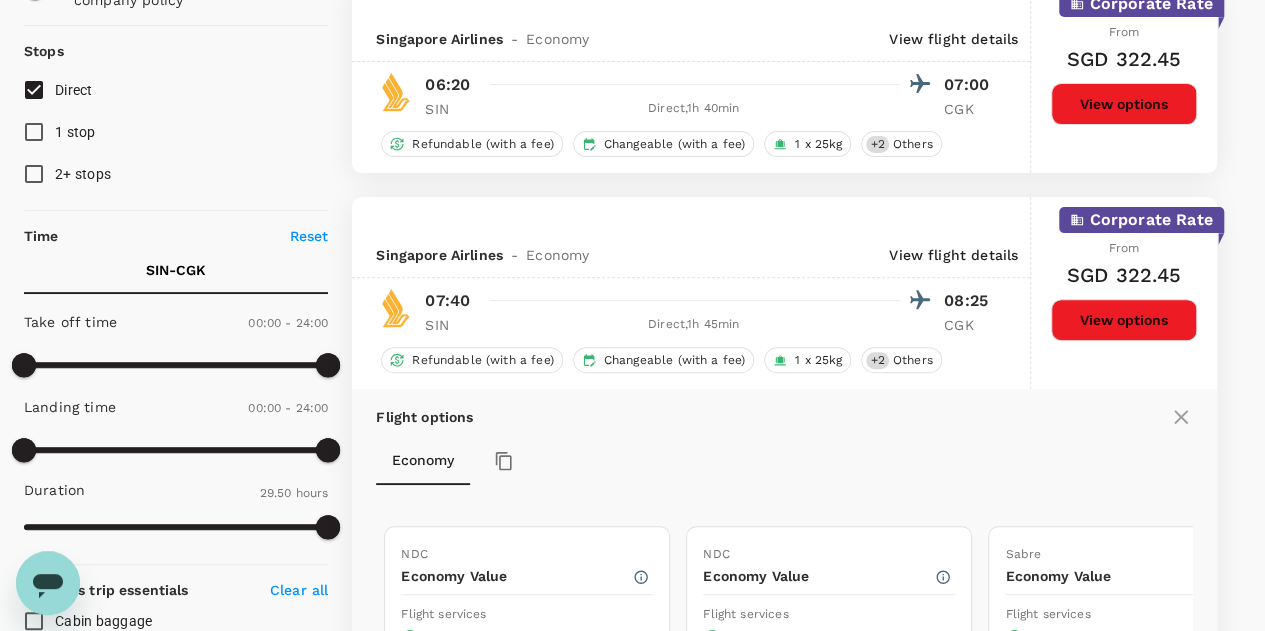 scroll, scrollTop: 0, scrollLeft: 0, axis: both 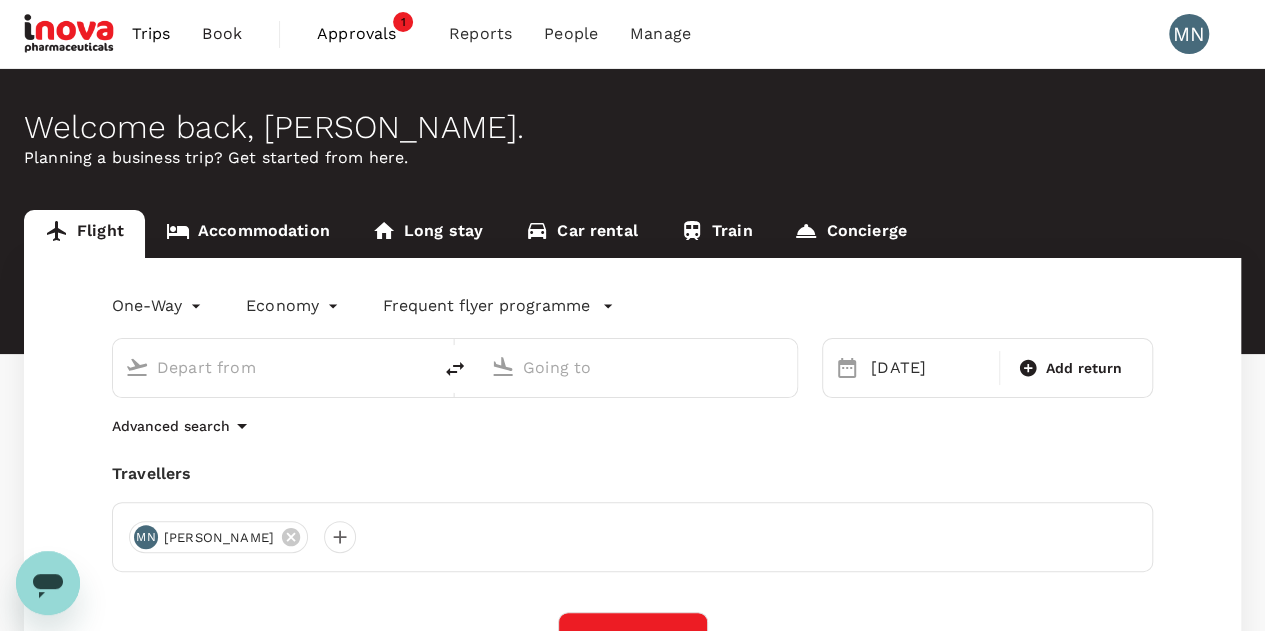 type on "Singapore Changi (SIN)" 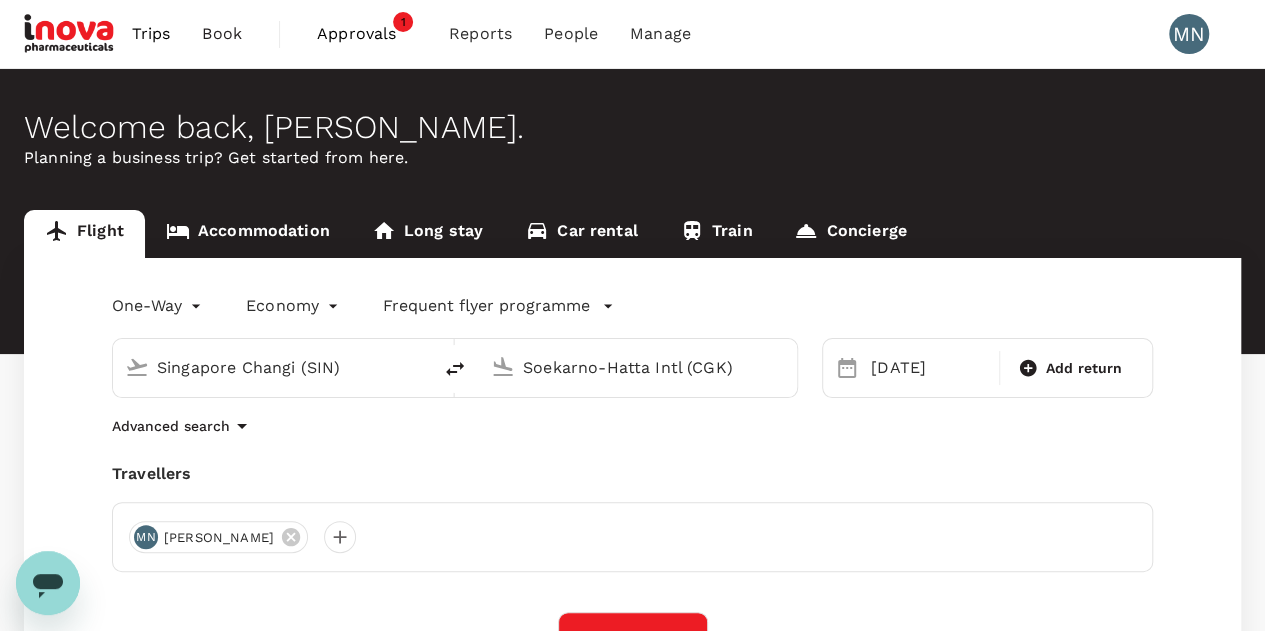 type 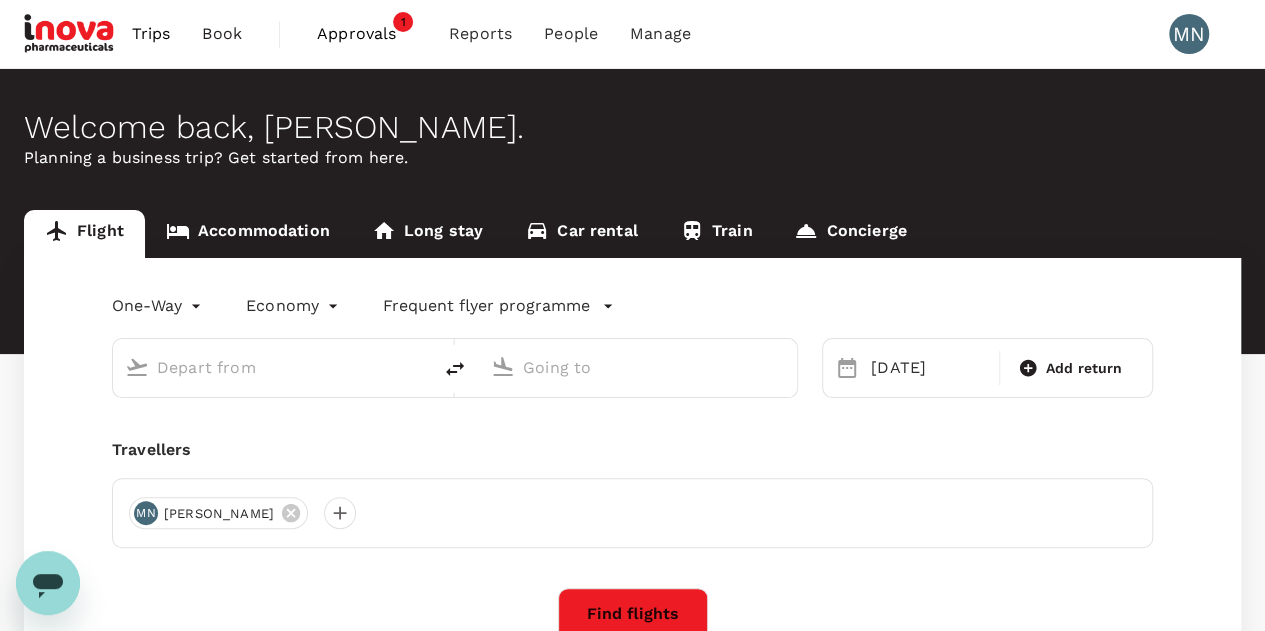 type on "Singapore Changi (SIN)" 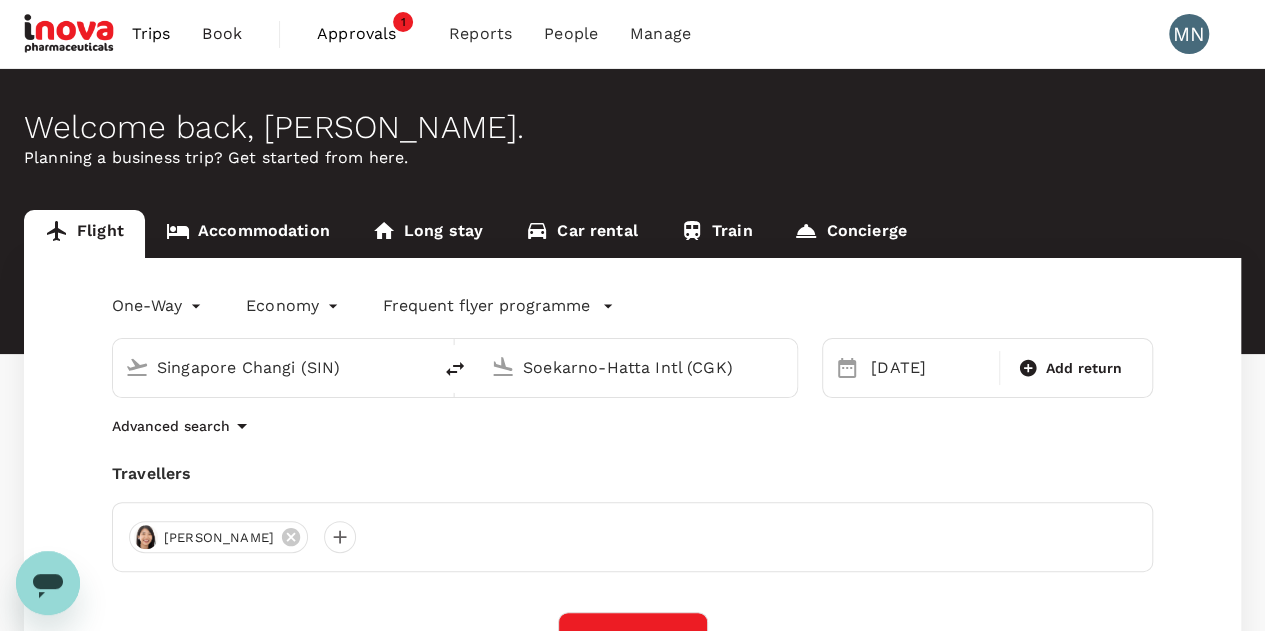 drag, startPoint x: 341, startPoint y: 359, endPoint x: 100, endPoint y: 360, distance: 241.00208 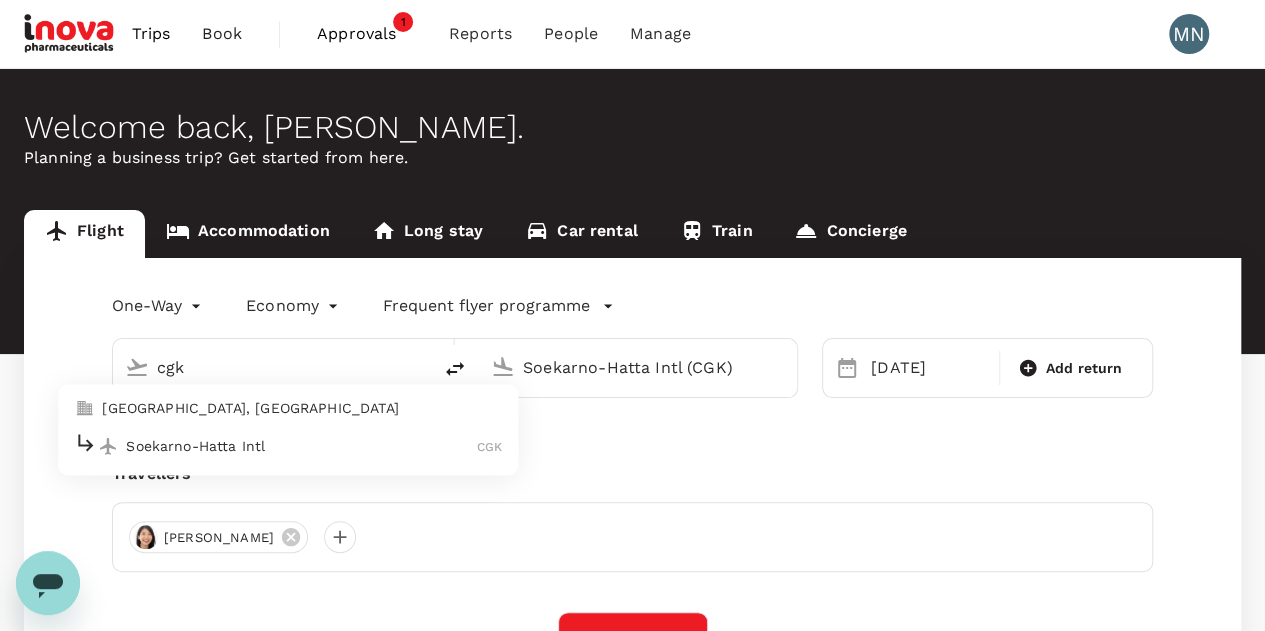 click on "Soekarno-Hatta Intl" at bounding box center [301, 446] 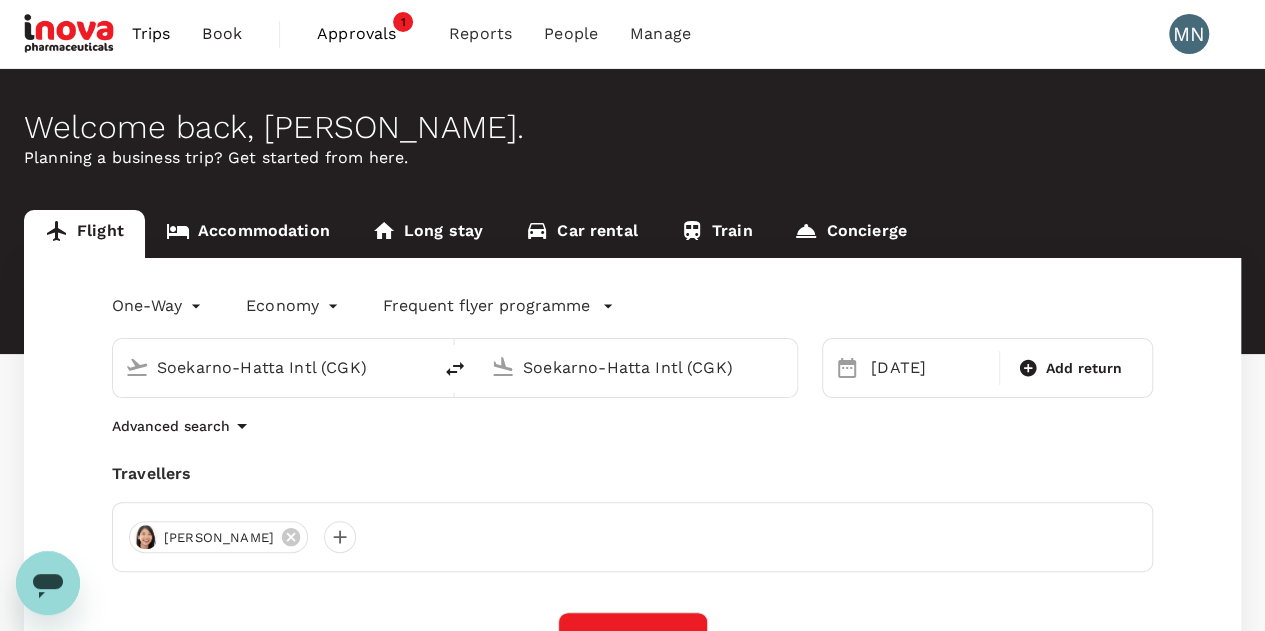 drag, startPoint x: 753, startPoint y: 367, endPoint x: 406, endPoint y: 376, distance: 347.1167 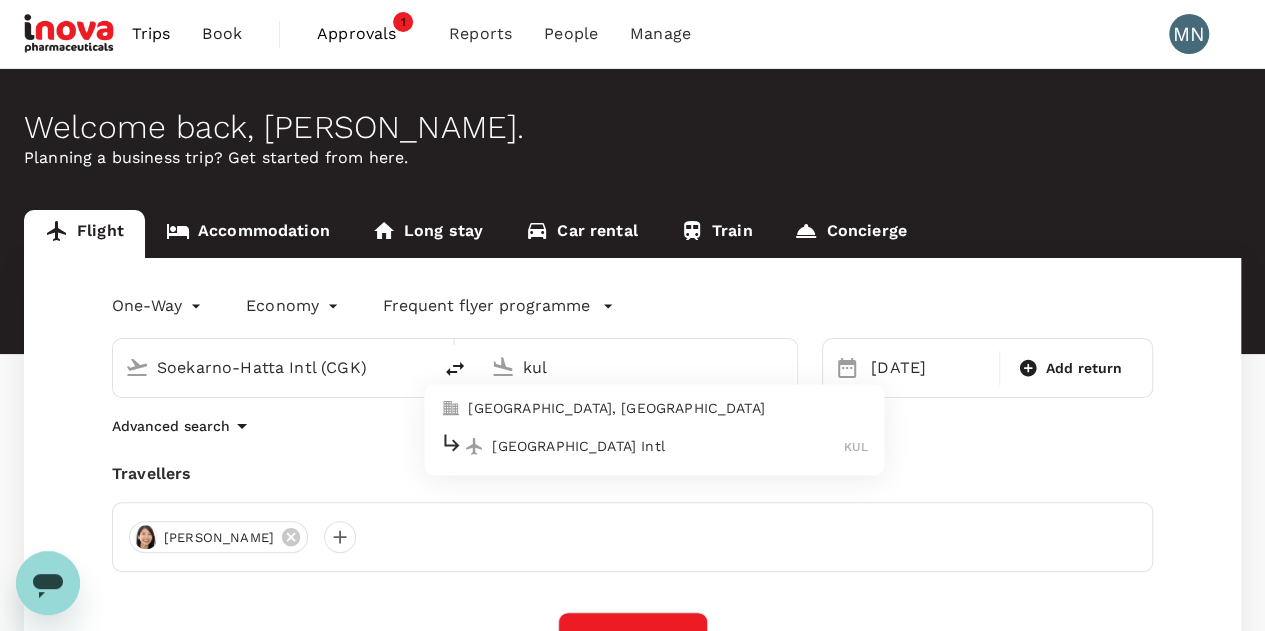 click on "Kuala Lumpur Intl" at bounding box center (668, 446) 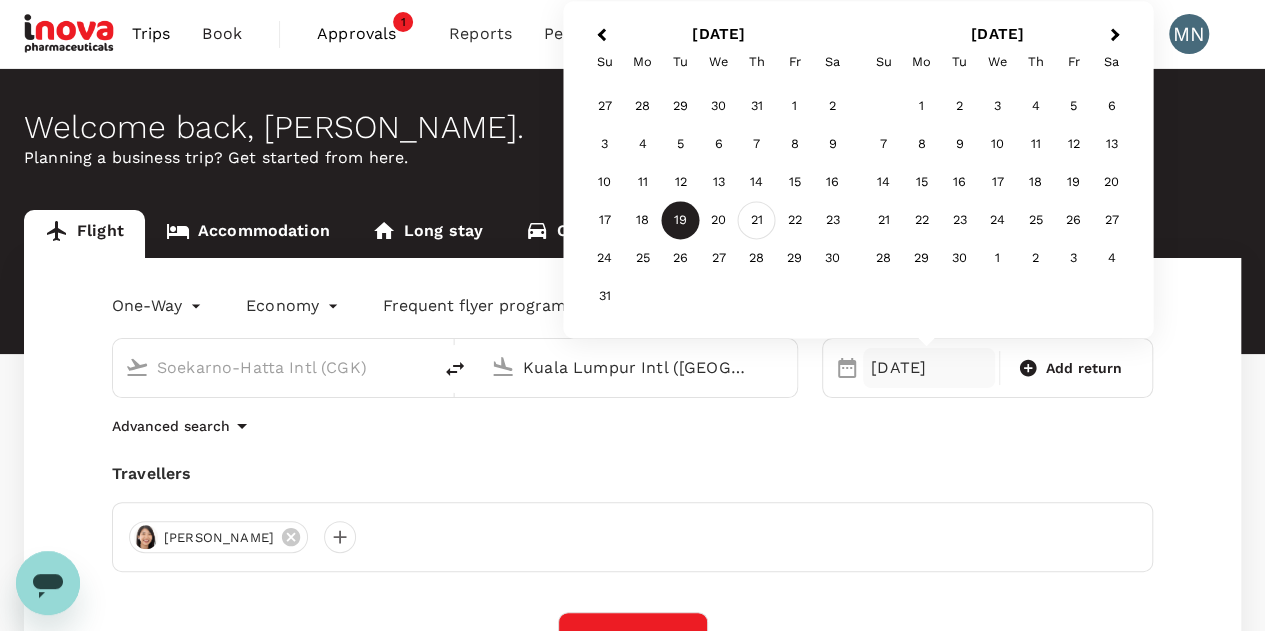 type on "Kuala Lumpur Intl (KUL)" 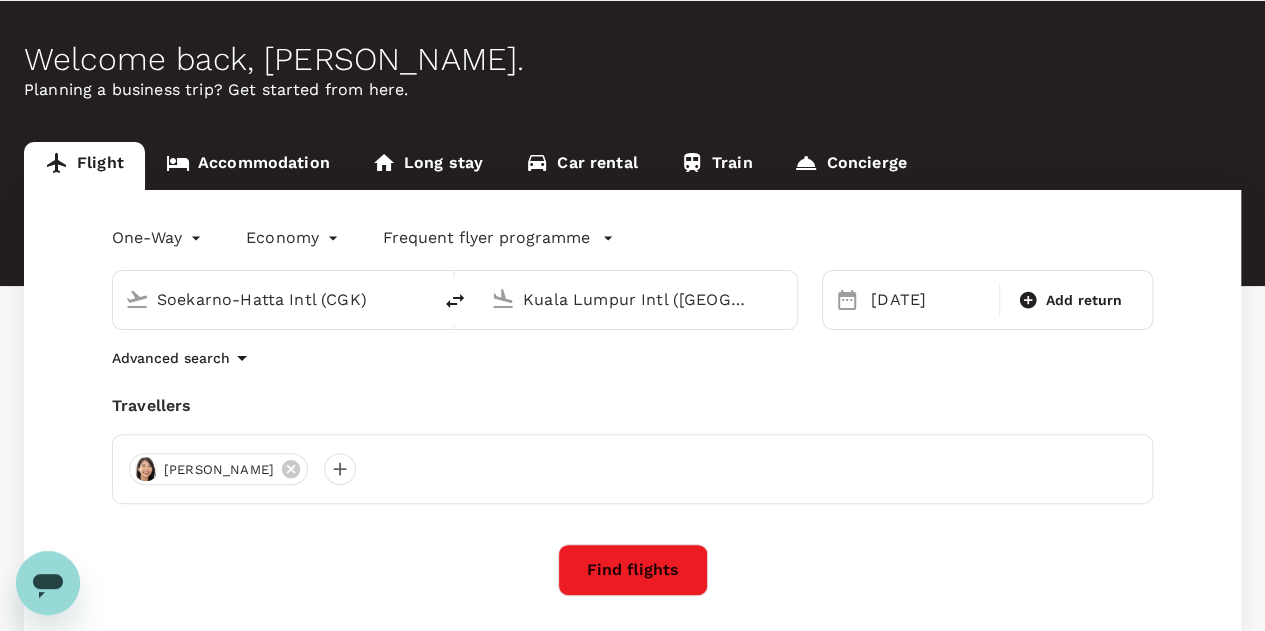 scroll, scrollTop: 100, scrollLeft: 0, axis: vertical 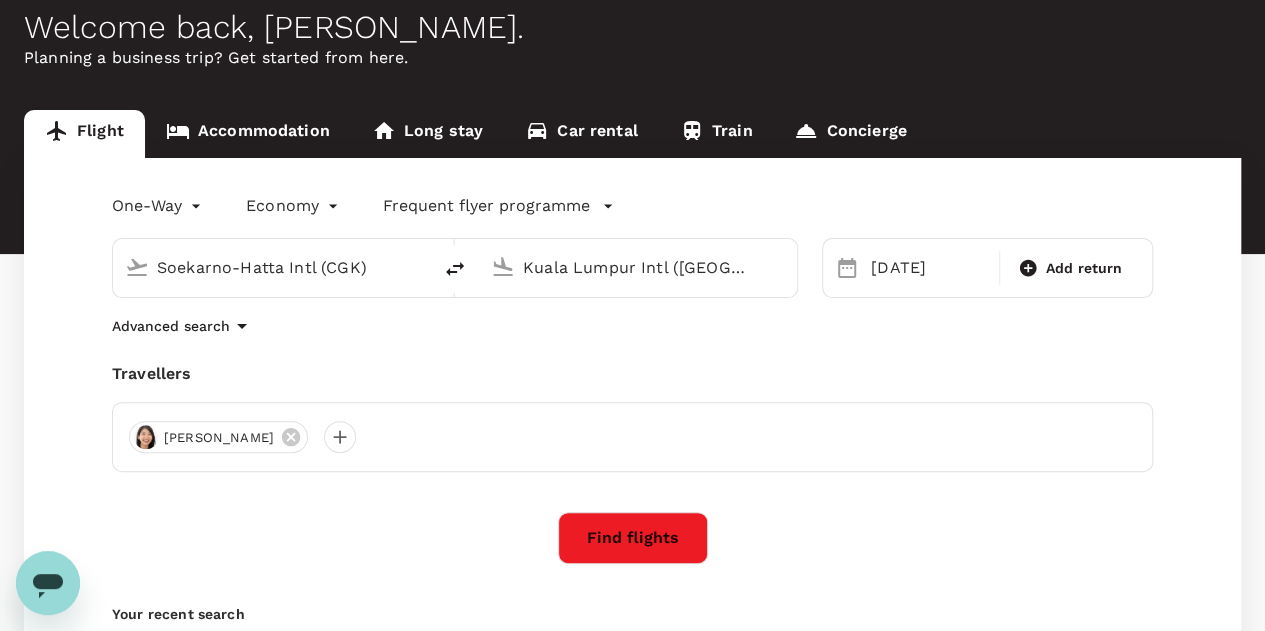 click on "Find flights" at bounding box center [633, 538] 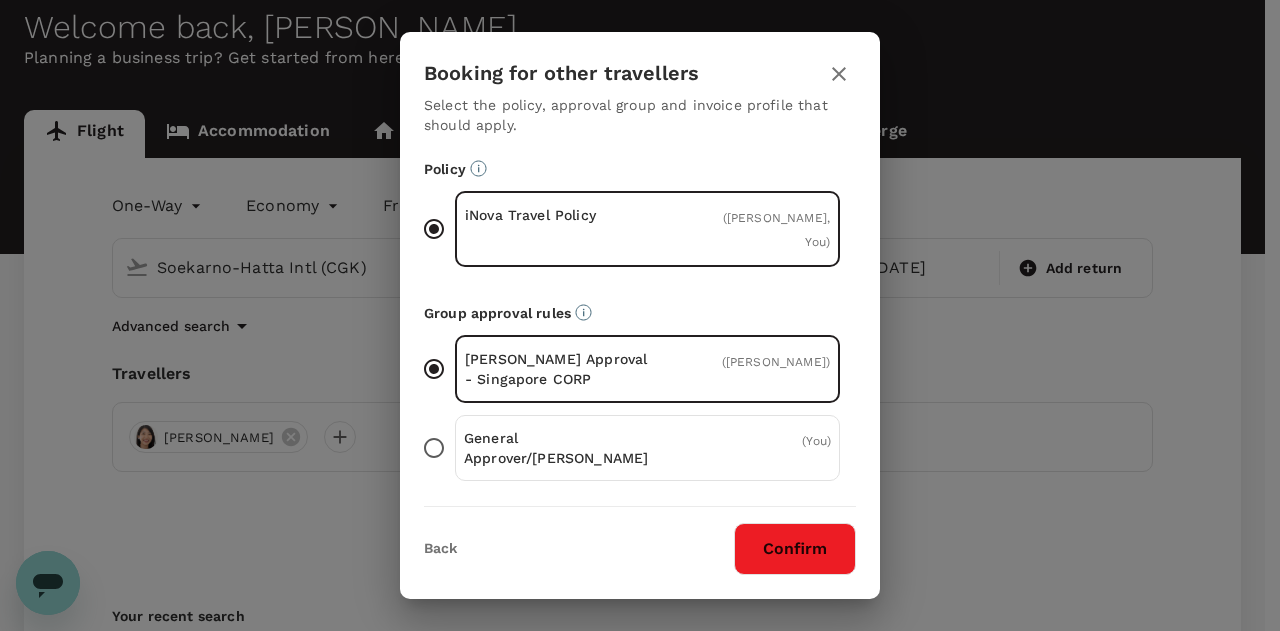 click on "Confirm" at bounding box center [795, 549] 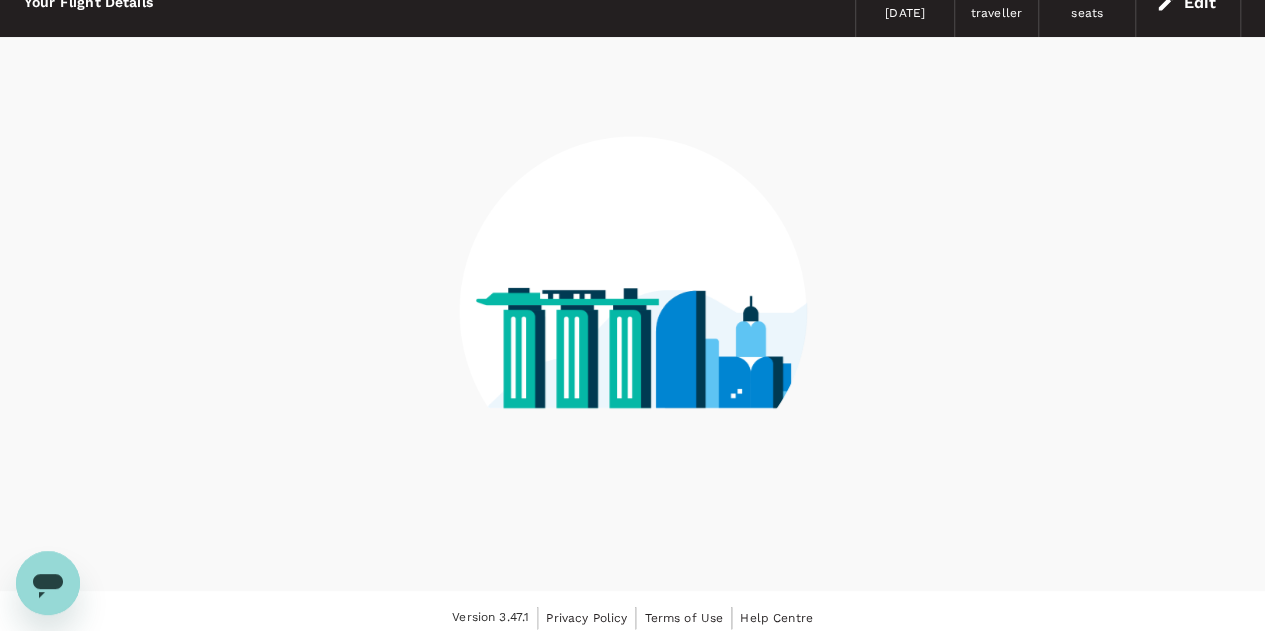 scroll, scrollTop: 0, scrollLeft: 0, axis: both 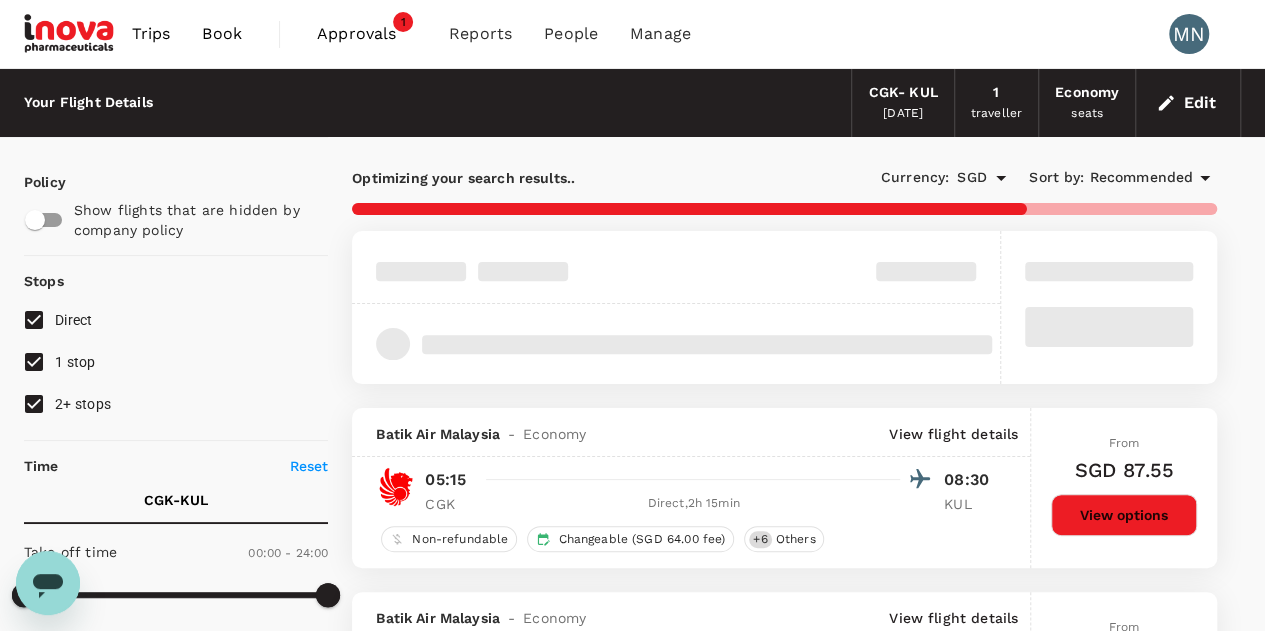 click on "1 stop" at bounding box center (75, 362) 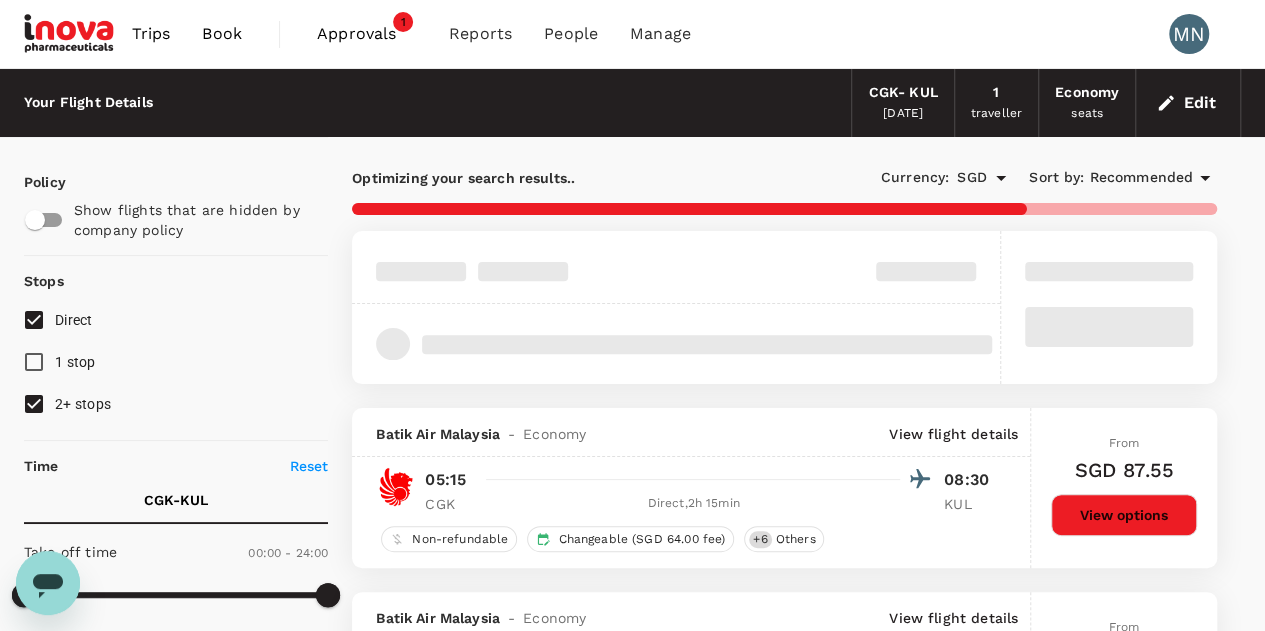 click on "2+ stops" at bounding box center [83, 404] 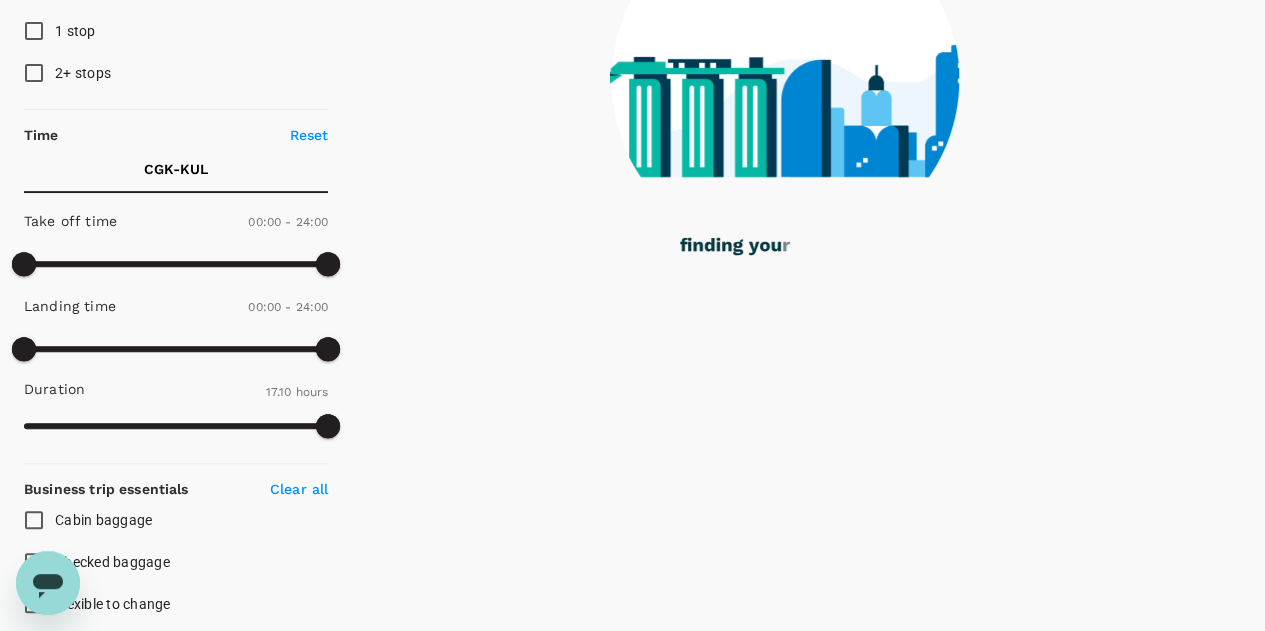 scroll, scrollTop: 300, scrollLeft: 0, axis: vertical 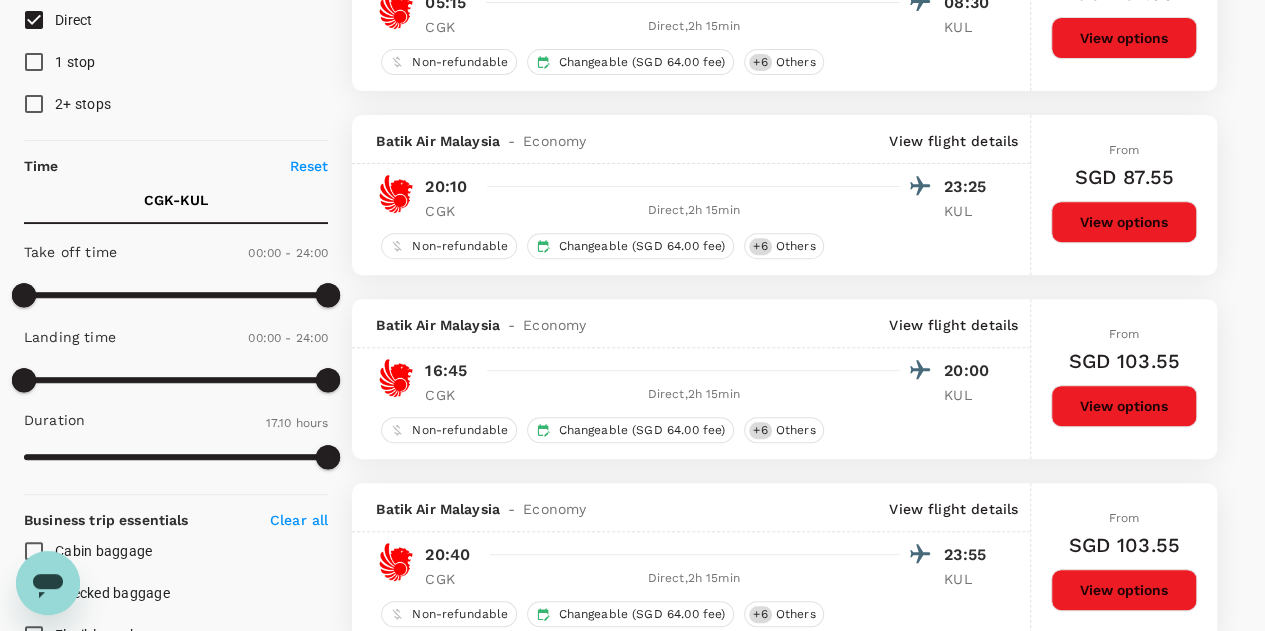 type on "1890" 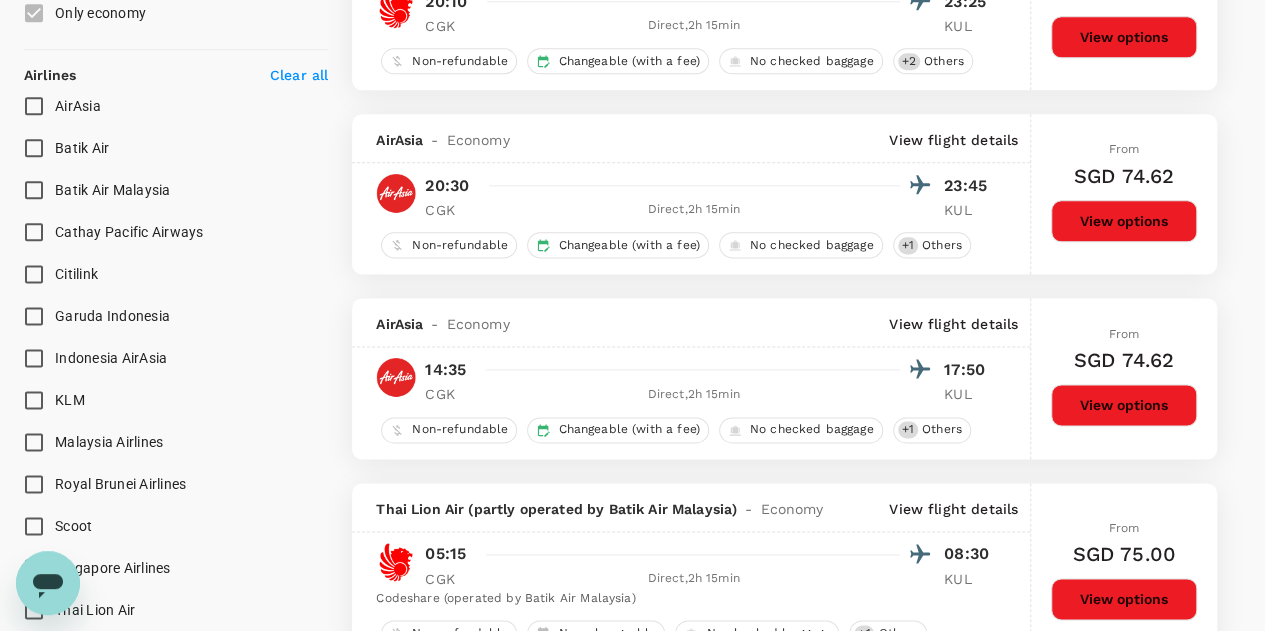 scroll, scrollTop: 1200, scrollLeft: 0, axis: vertical 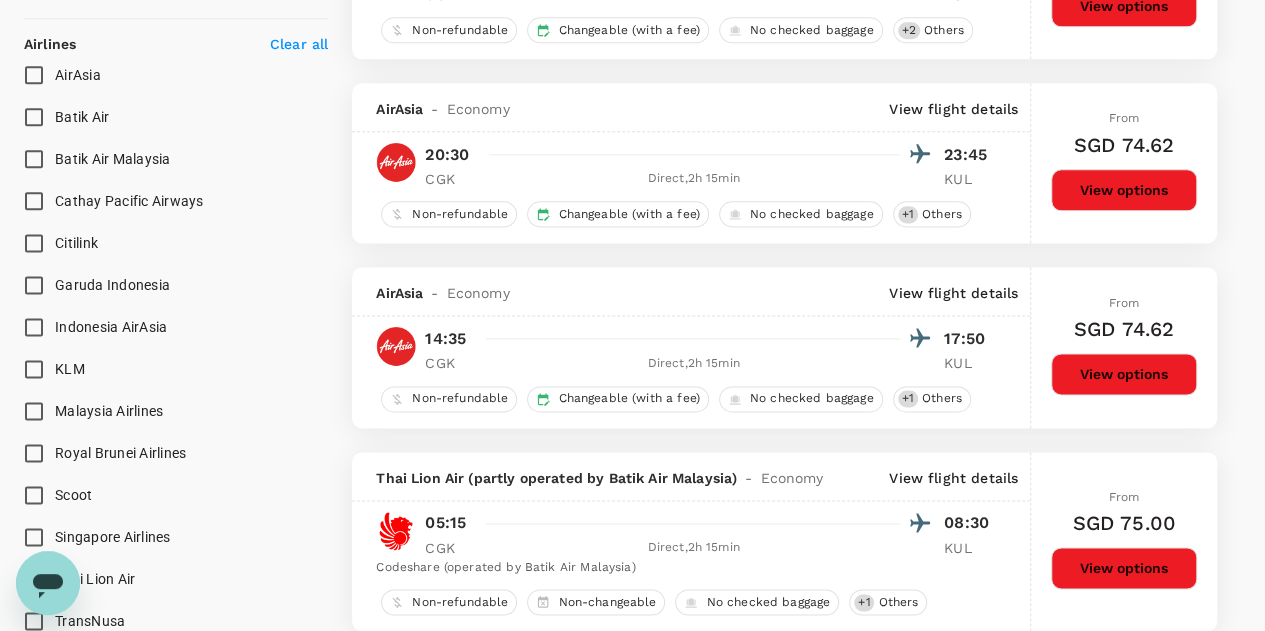 click on "Singapore Airlines" at bounding box center (34, 537) 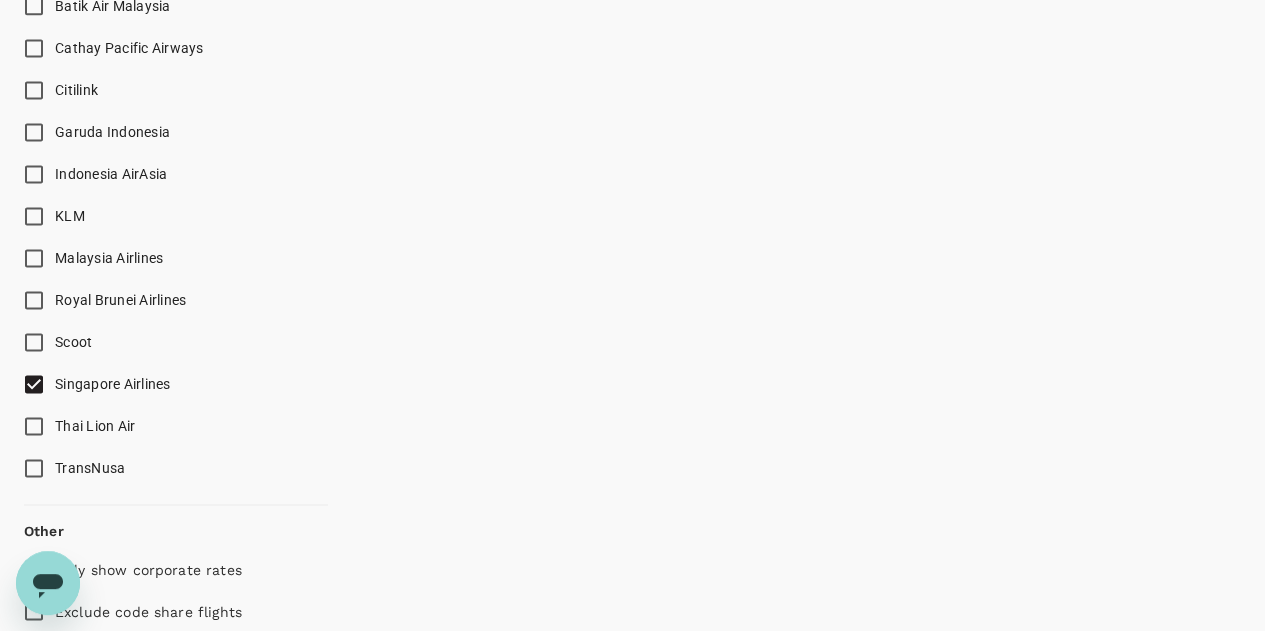 scroll, scrollTop: 1400, scrollLeft: 0, axis: vertical 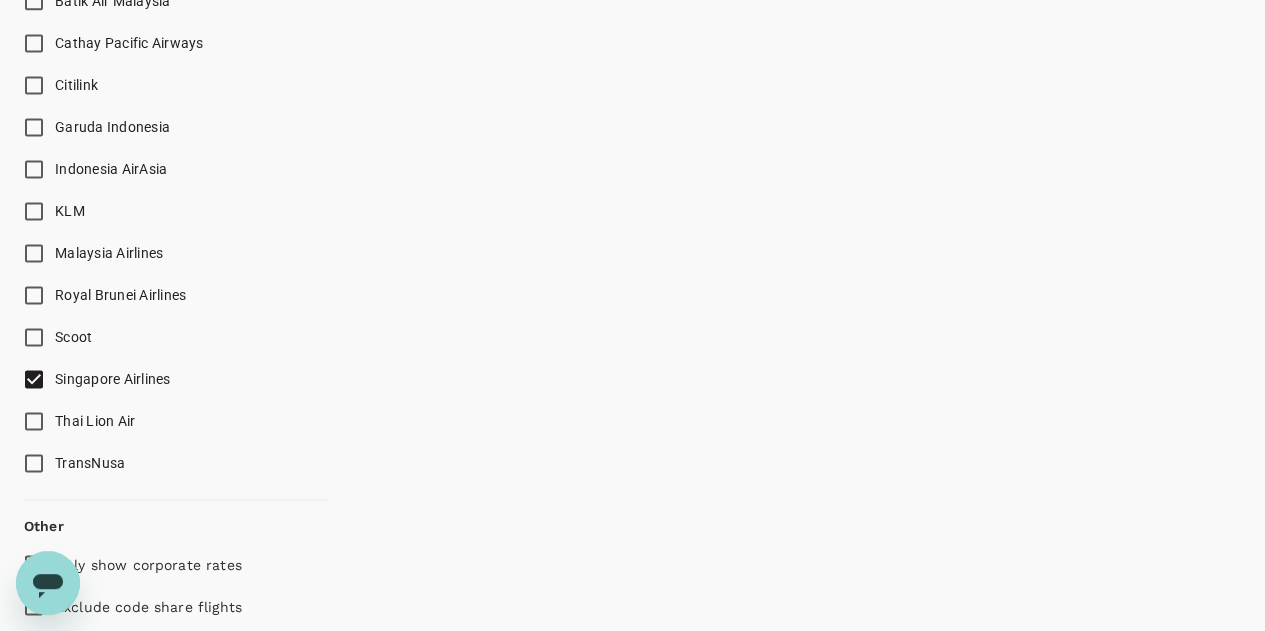 click on "Singapore Airlines" at bounding box center [34, 379] 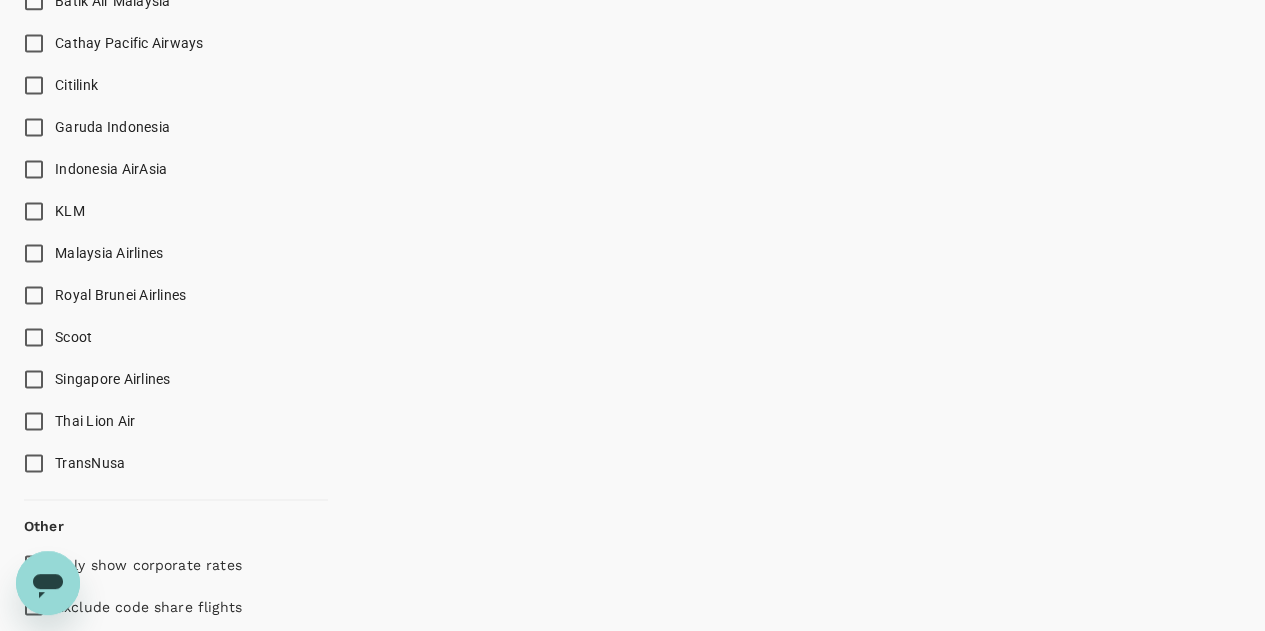 click on "Malaysia Airlines" at bounding box center [34, 253] 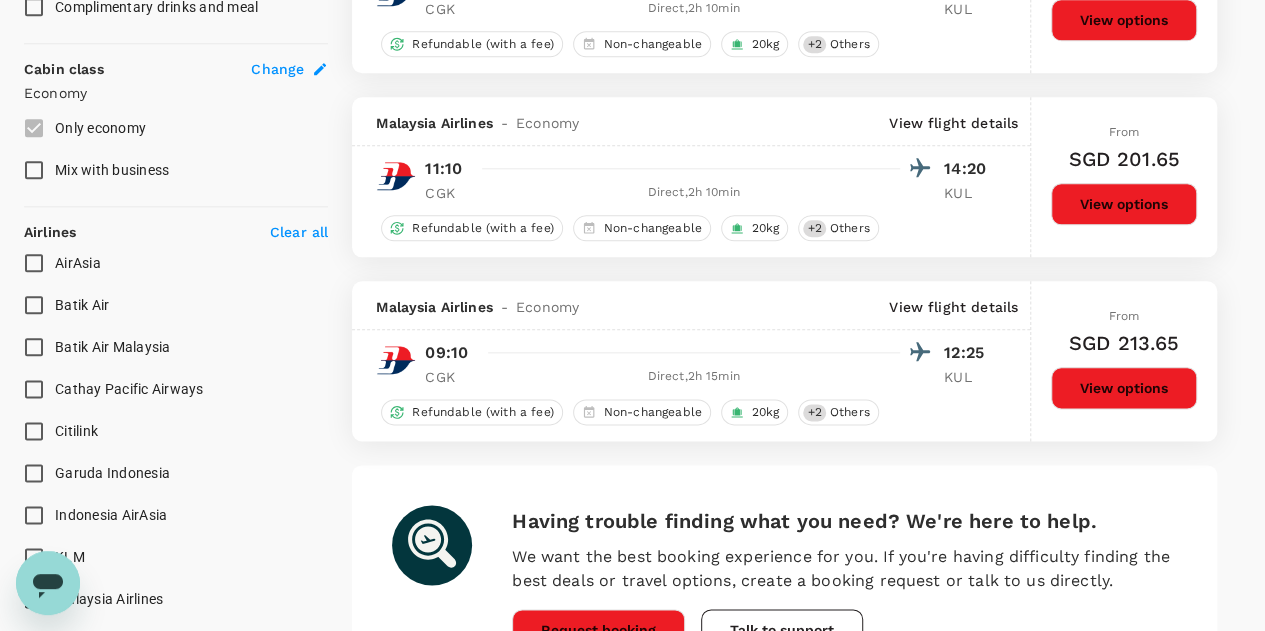 scroll, scrollTop: 1100, scrollLeft: 0, axis: vertical 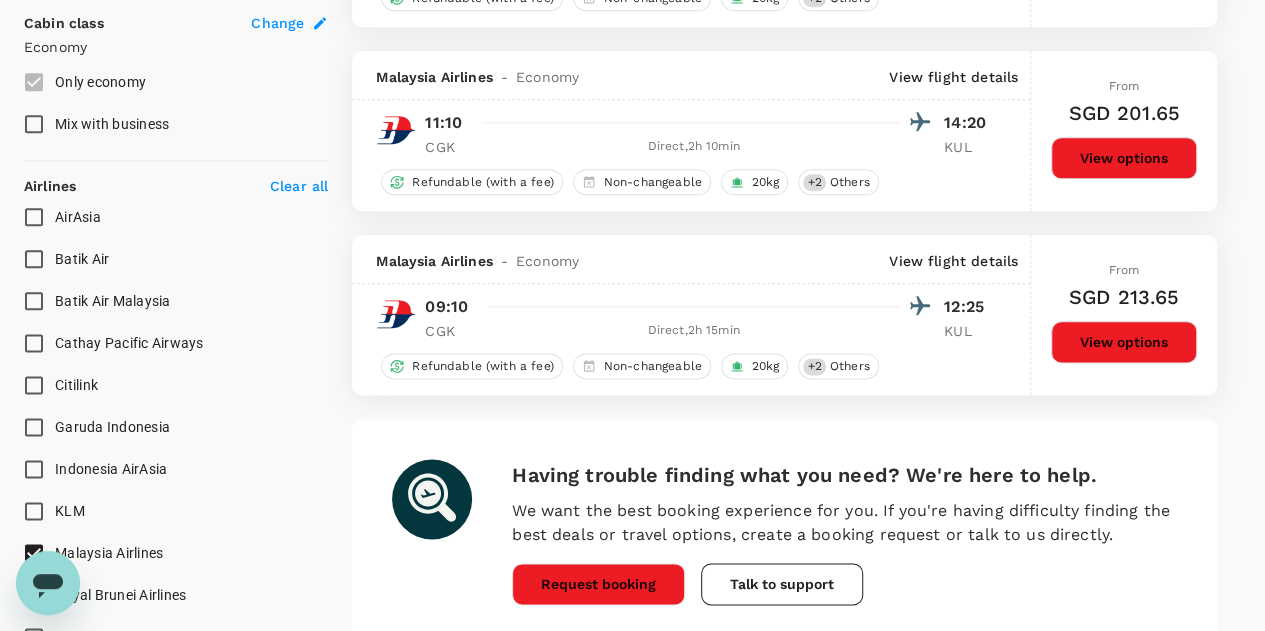 click on "View flight details" at bounding box center (953, 261) 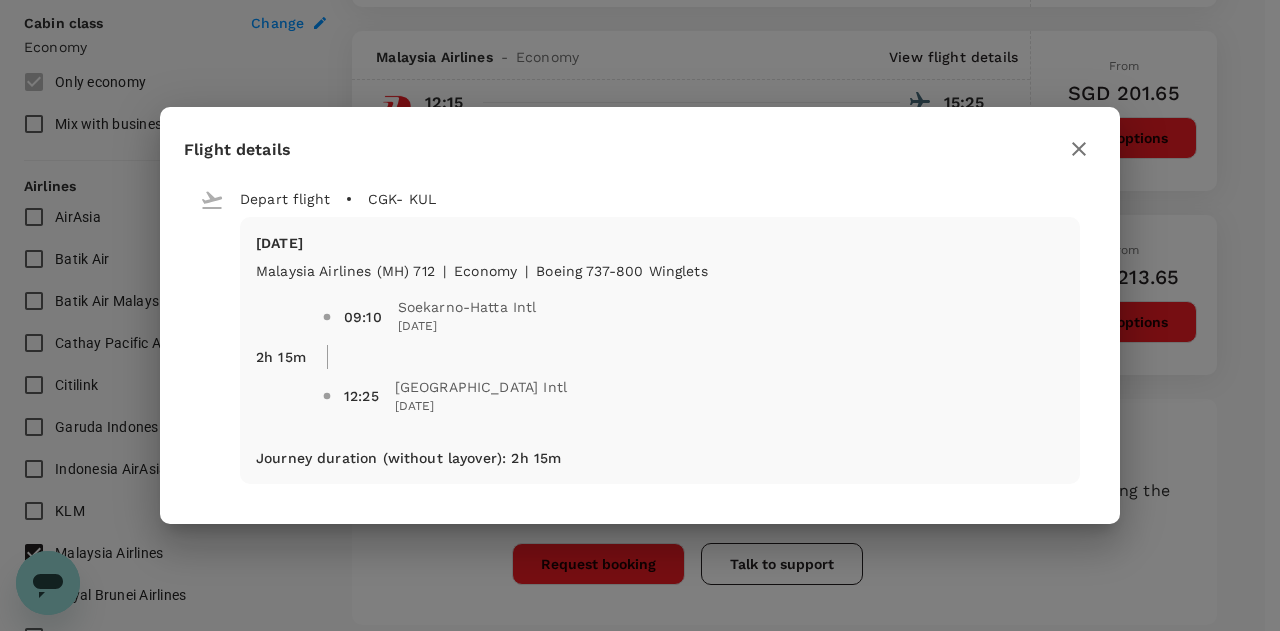 click 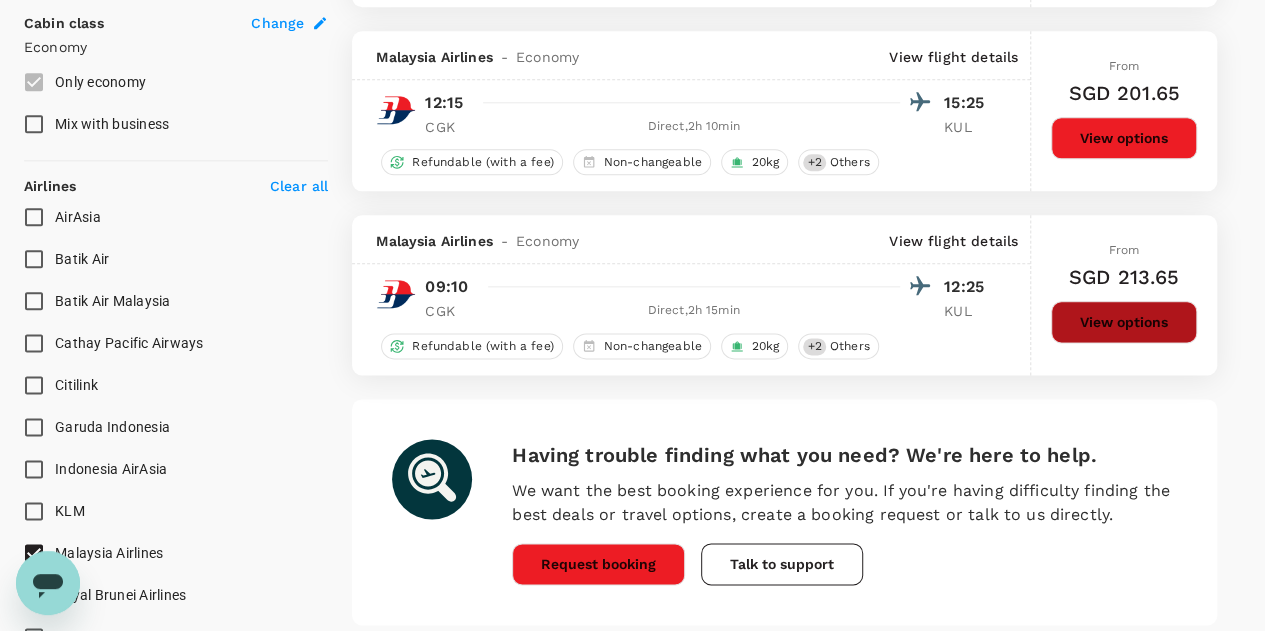 click on "View options" at bounding box center [1124, 322] 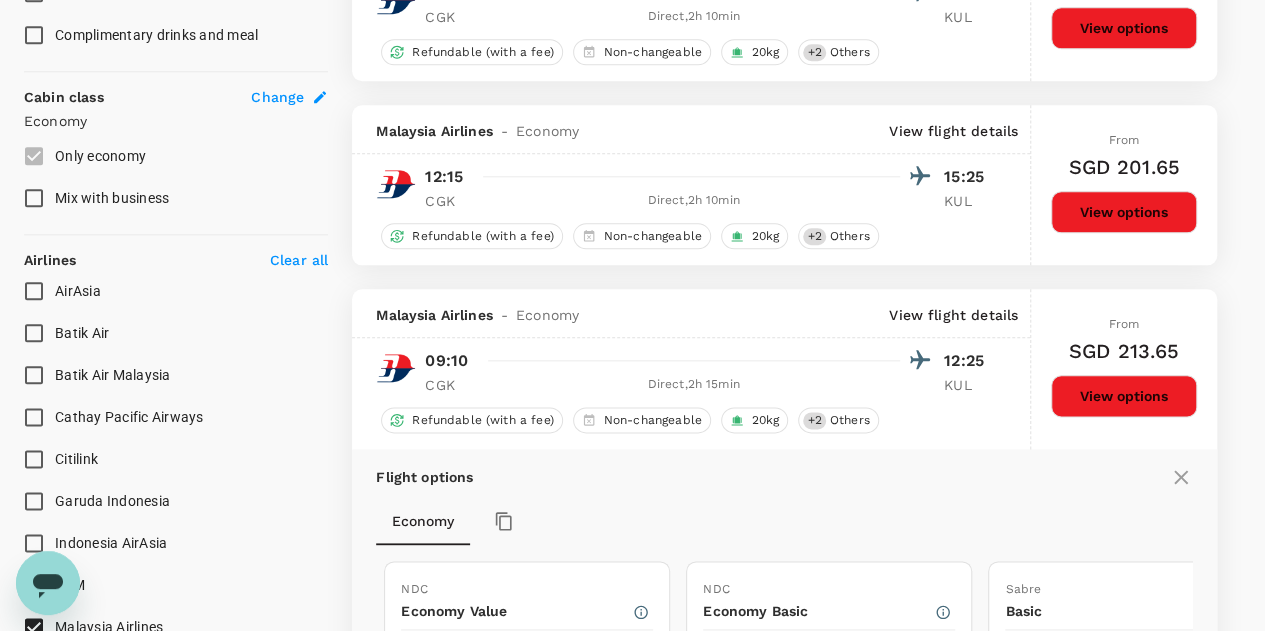 scroll, scrollTop: 1010, scrollLeft: 0, axis: vertical 